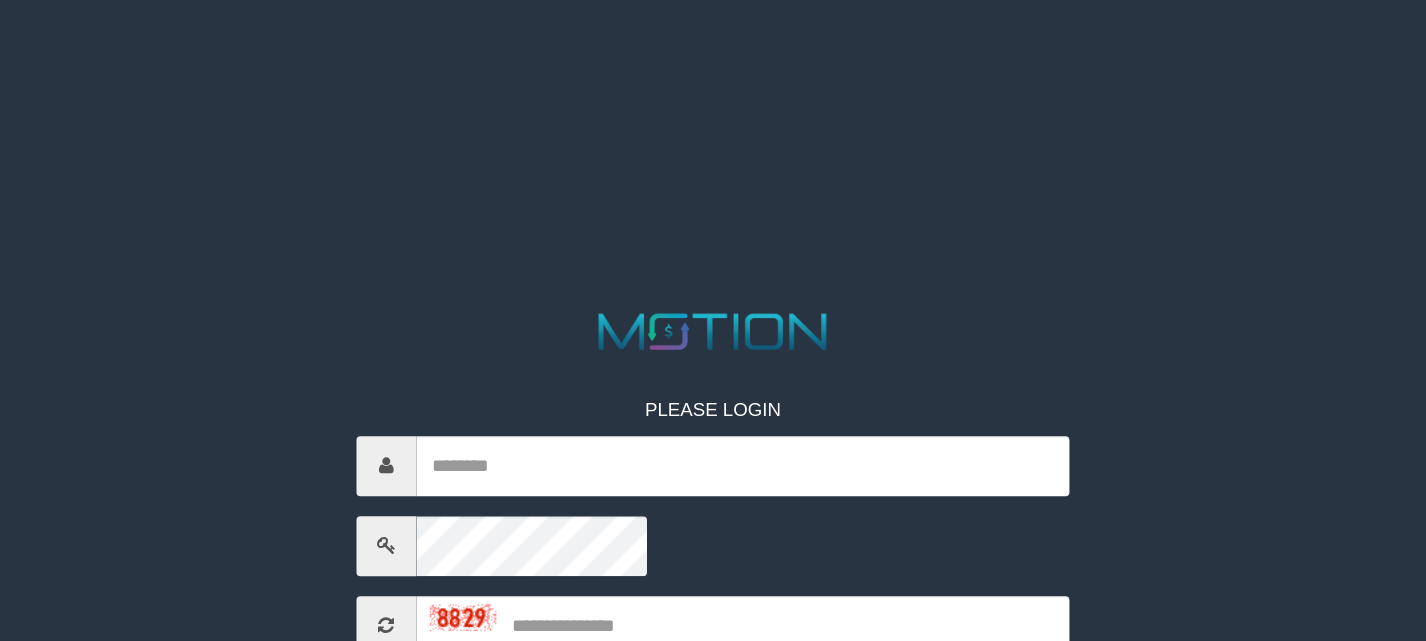 scroll, scrollTop: 0, scrollLeft: 0, axis: both 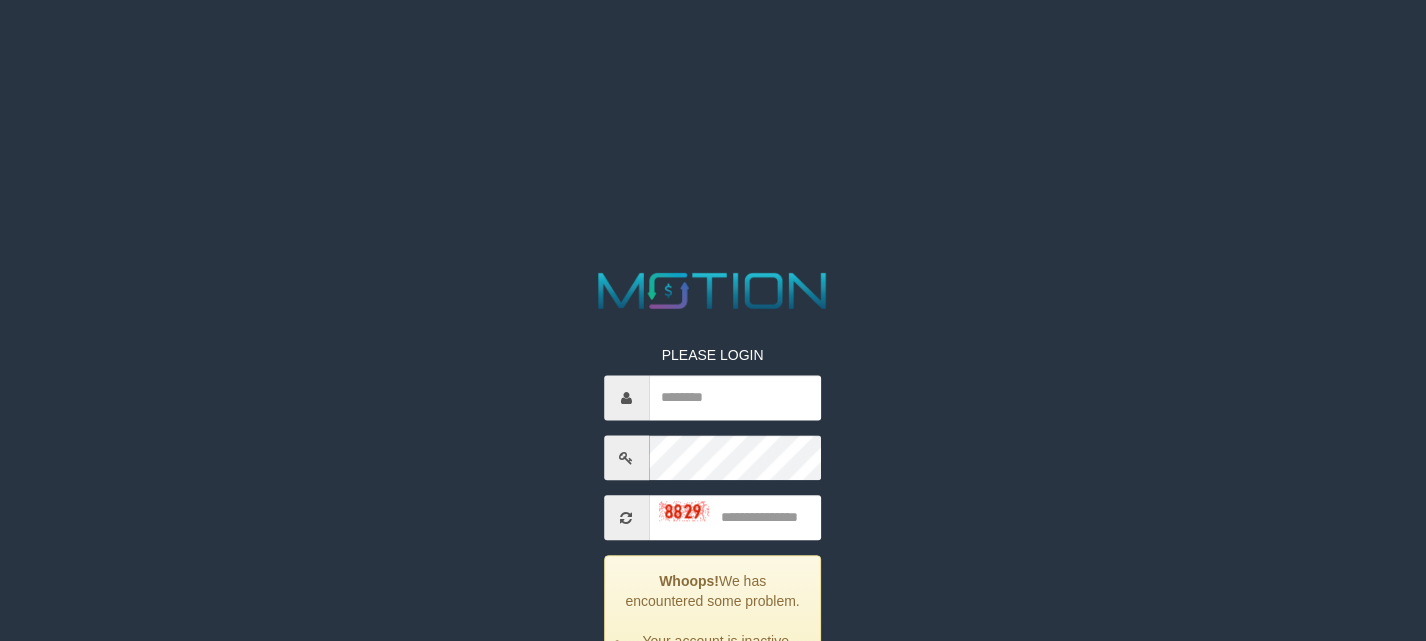 click on "PLEASE LOGIN
Whoops!  We has encountered some problem.
Your account is inactive, please contact your administrator.
*****
code © 2012-2018 dwg" at bounding box center [713, 558] 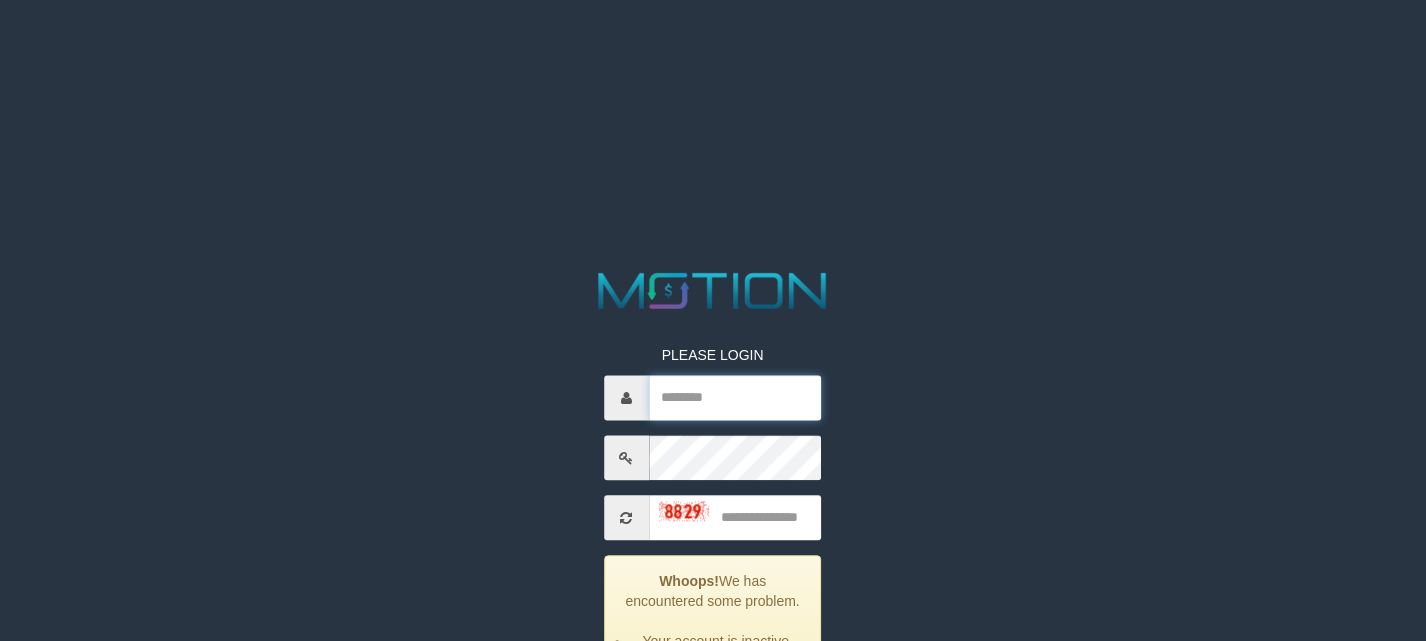 paste on "*********" 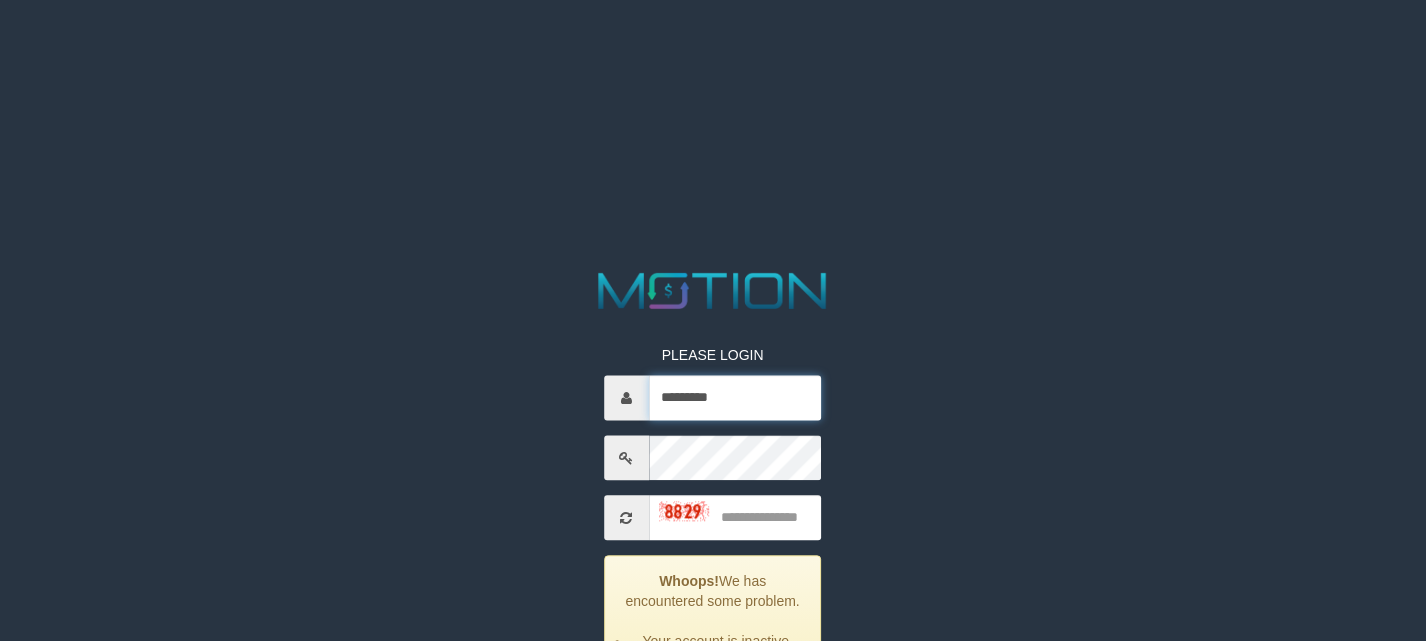 click on "*********" at bounding box center [735, 398] 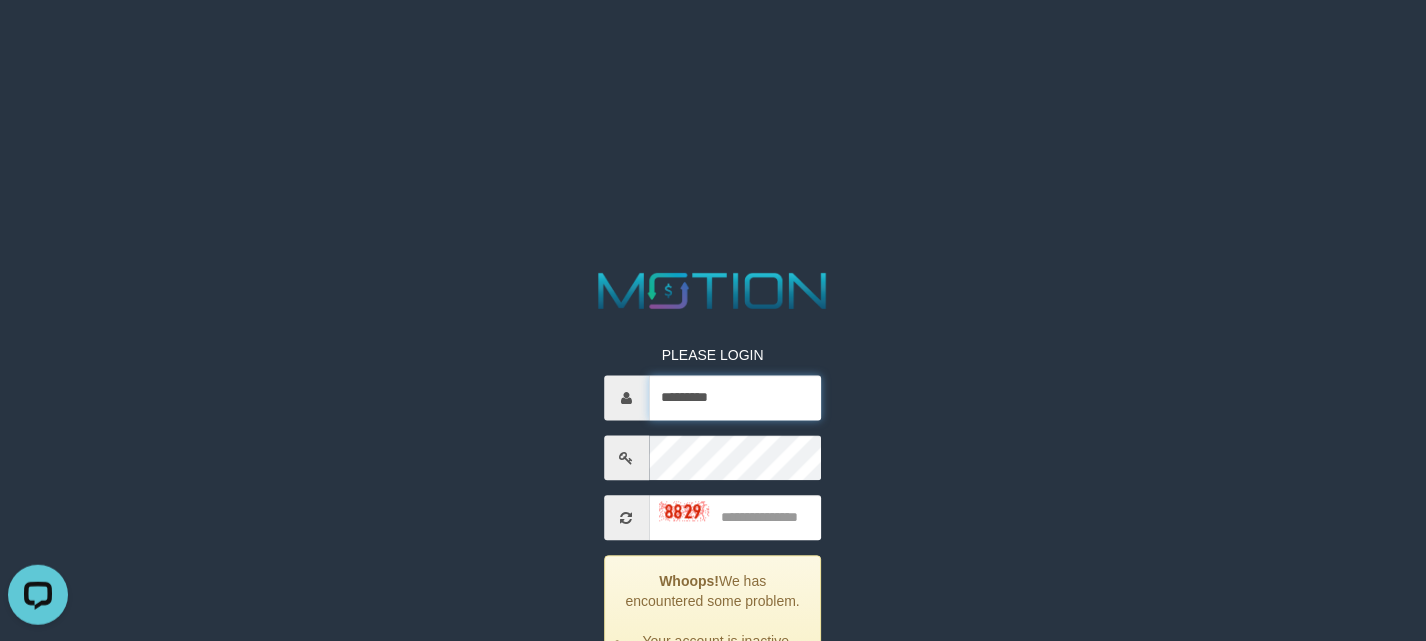 scroll, scrollTop: 0, scrollLeft: 0, axis: both 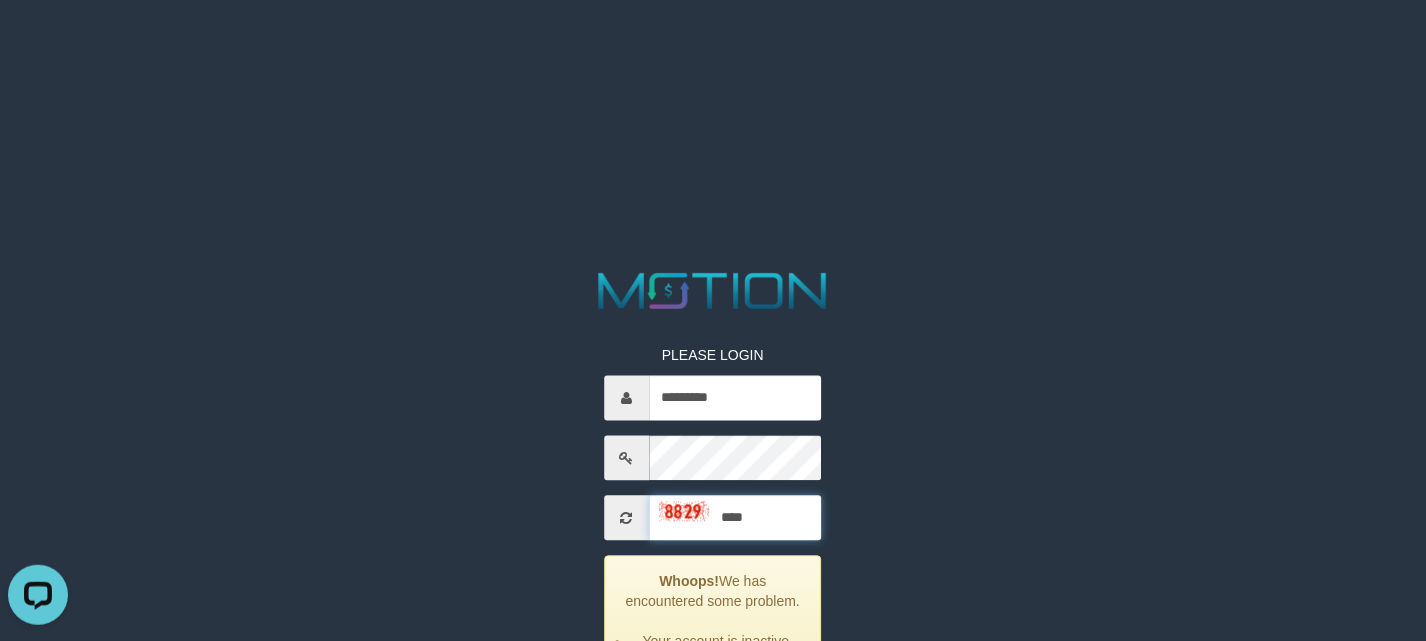 type on "****" 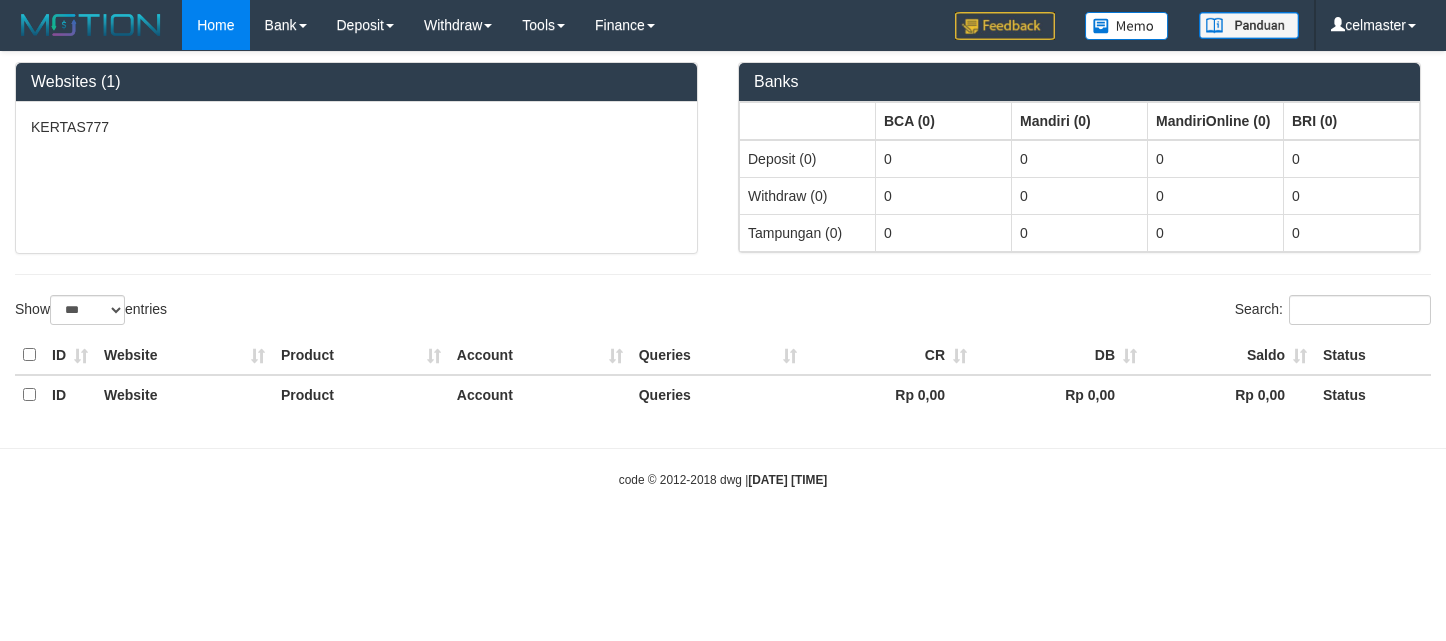 select on "***" 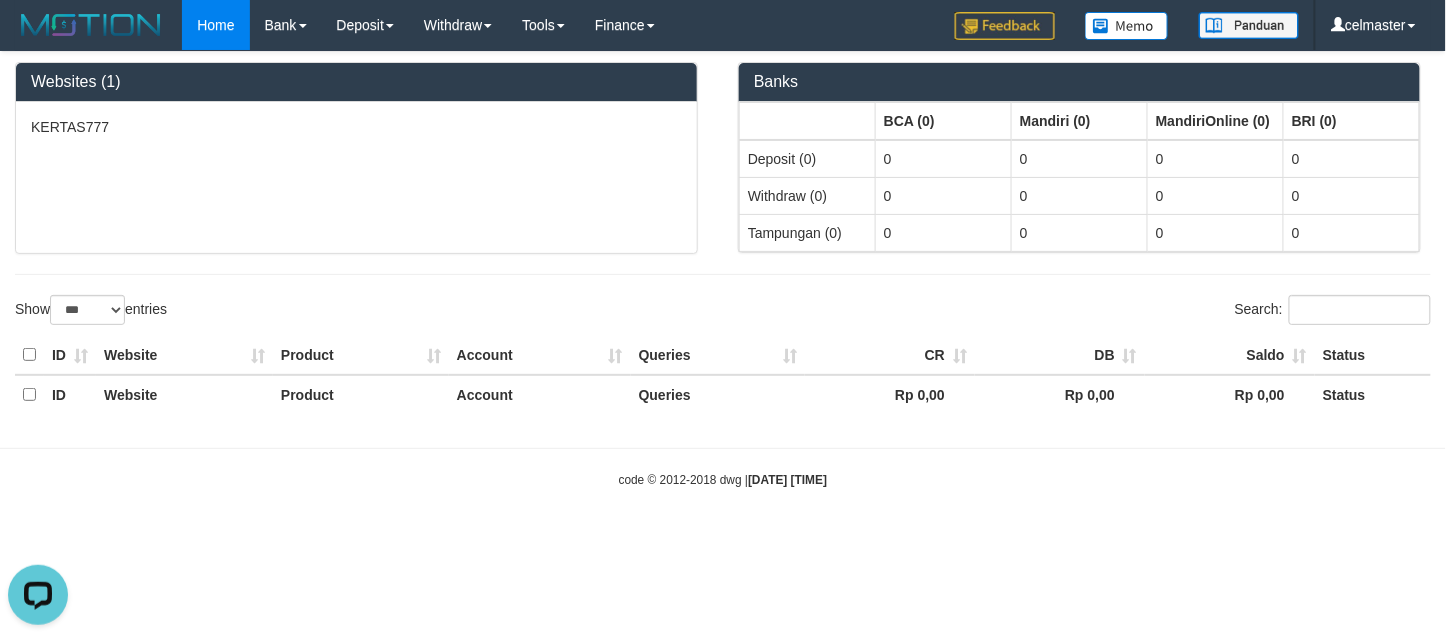 scroll, scrollTop: 0, scrollLeft: 0, axis: both 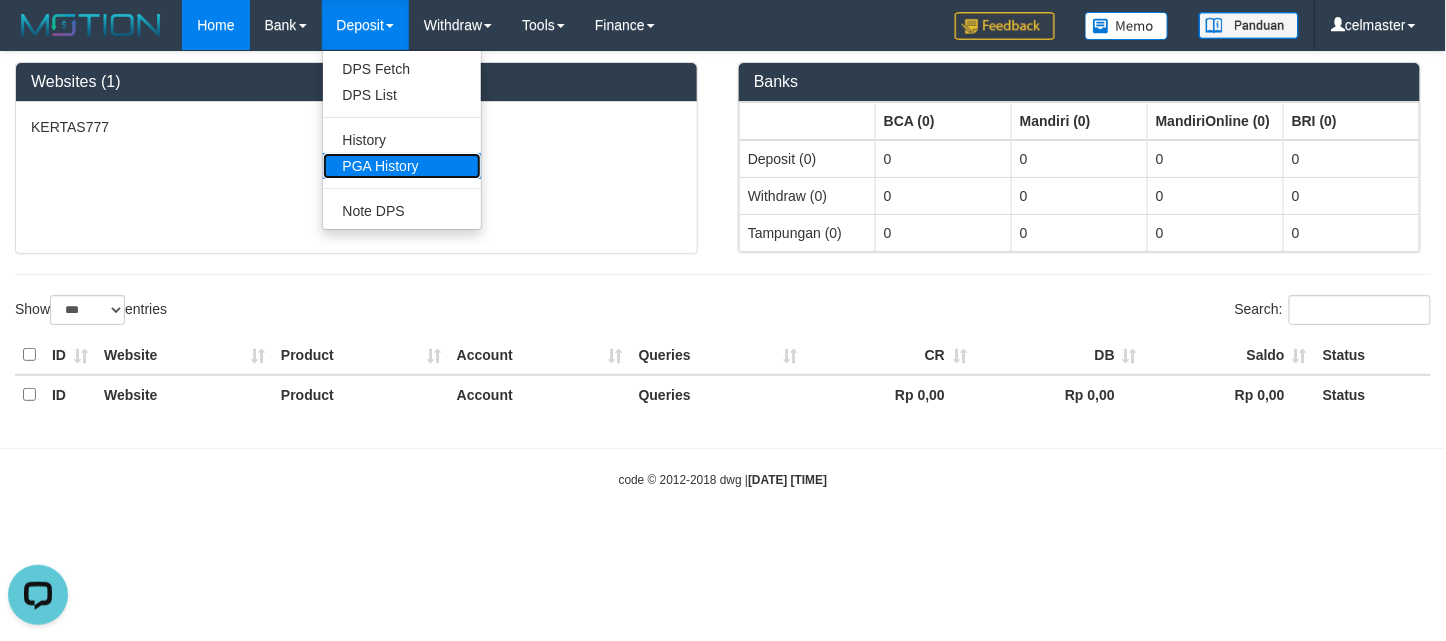 click on "PGA History" at bounding box center (402, 166) 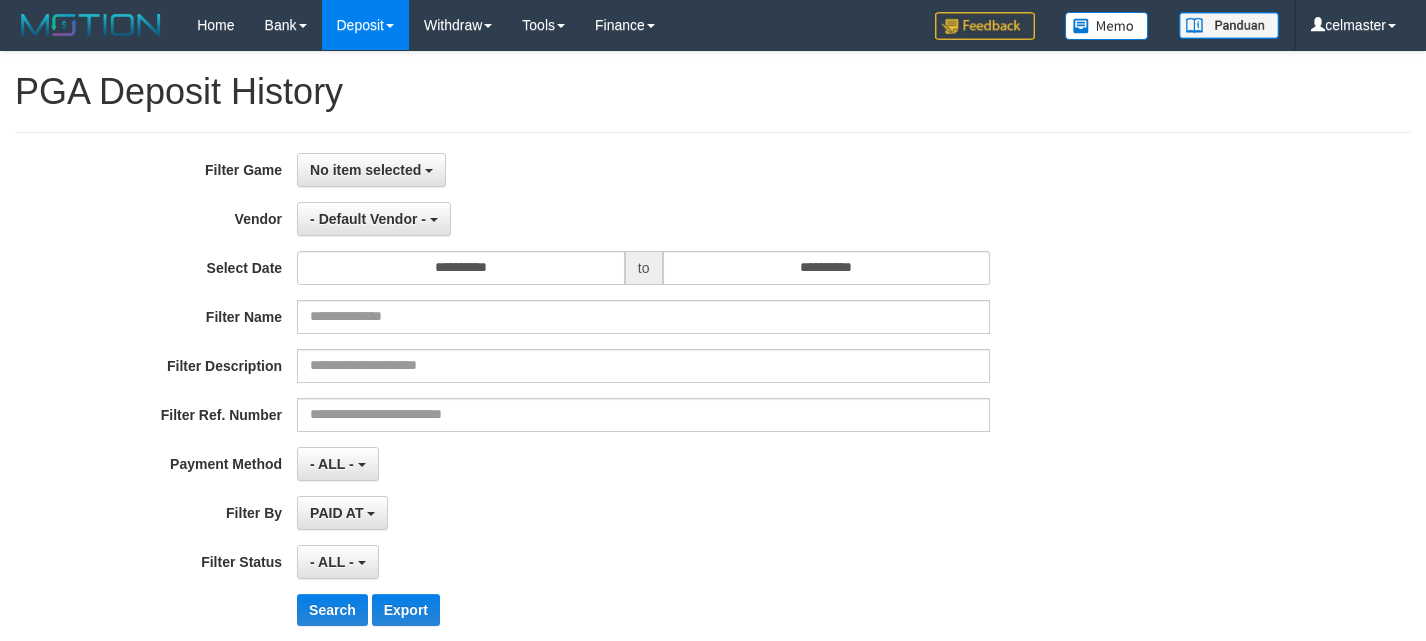 select 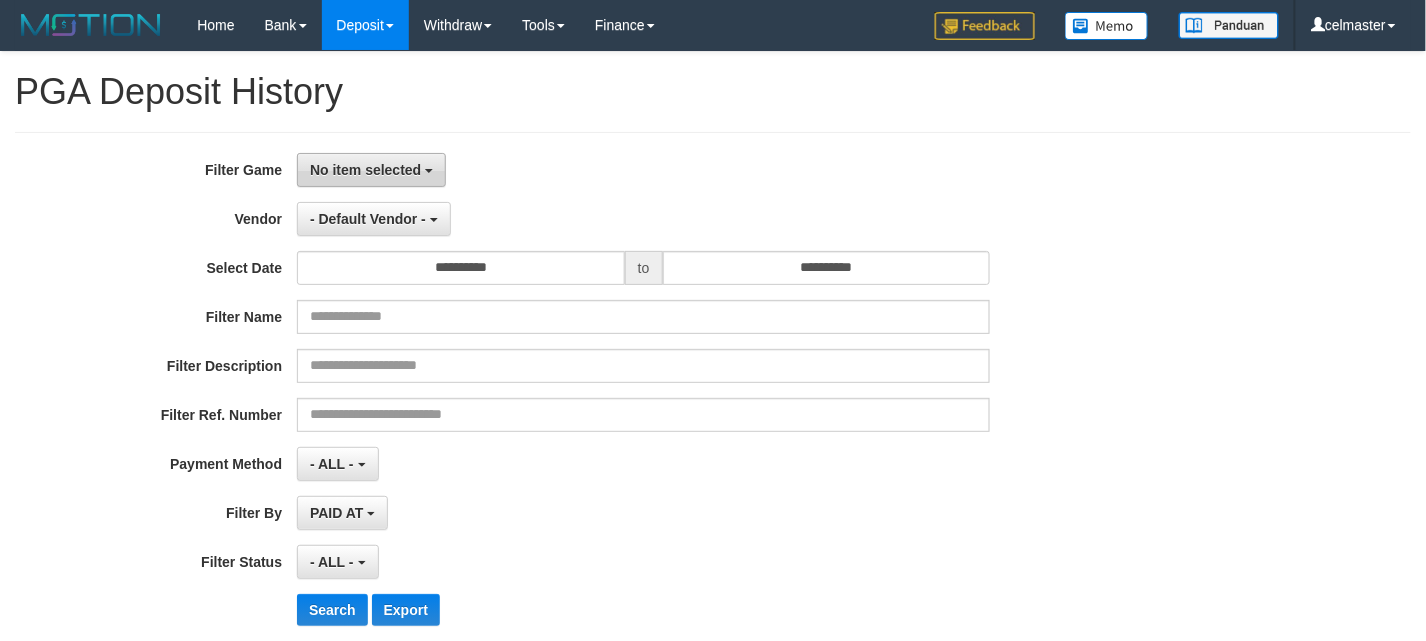 click on "No item selected" at bounding box center [365, 170] 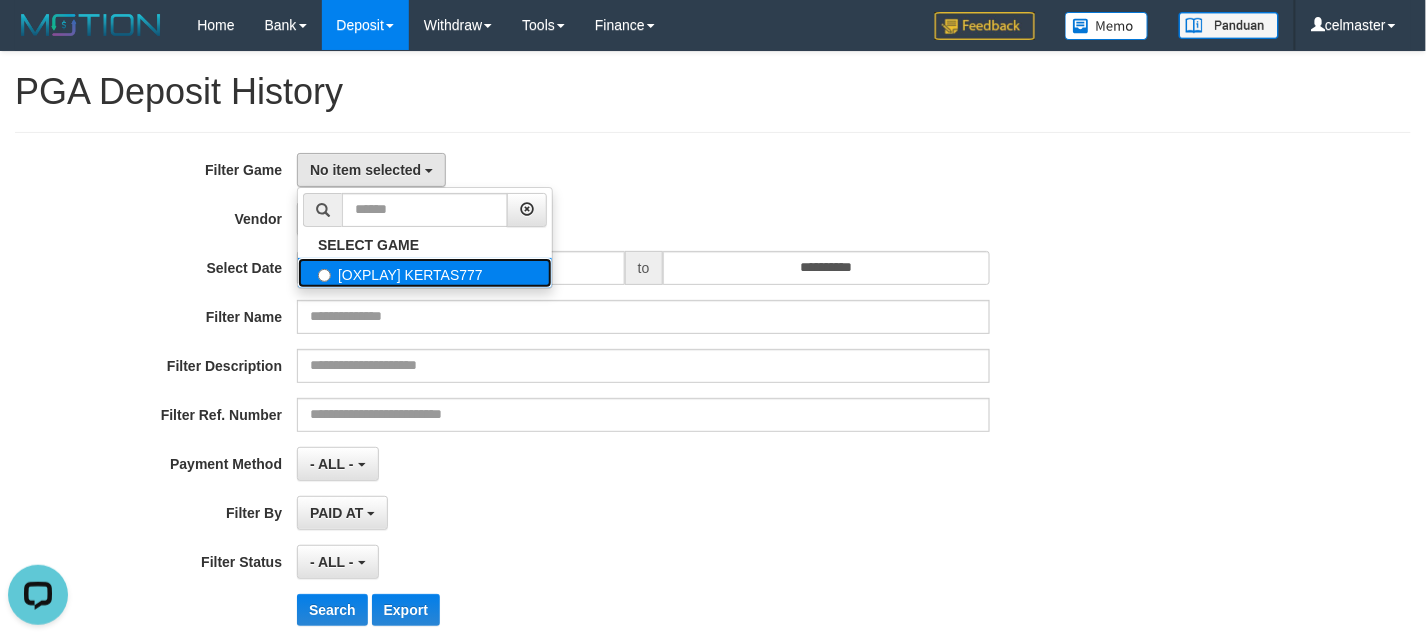 scroll, scrollTop: 0, scrollLeft: 0, axis: both 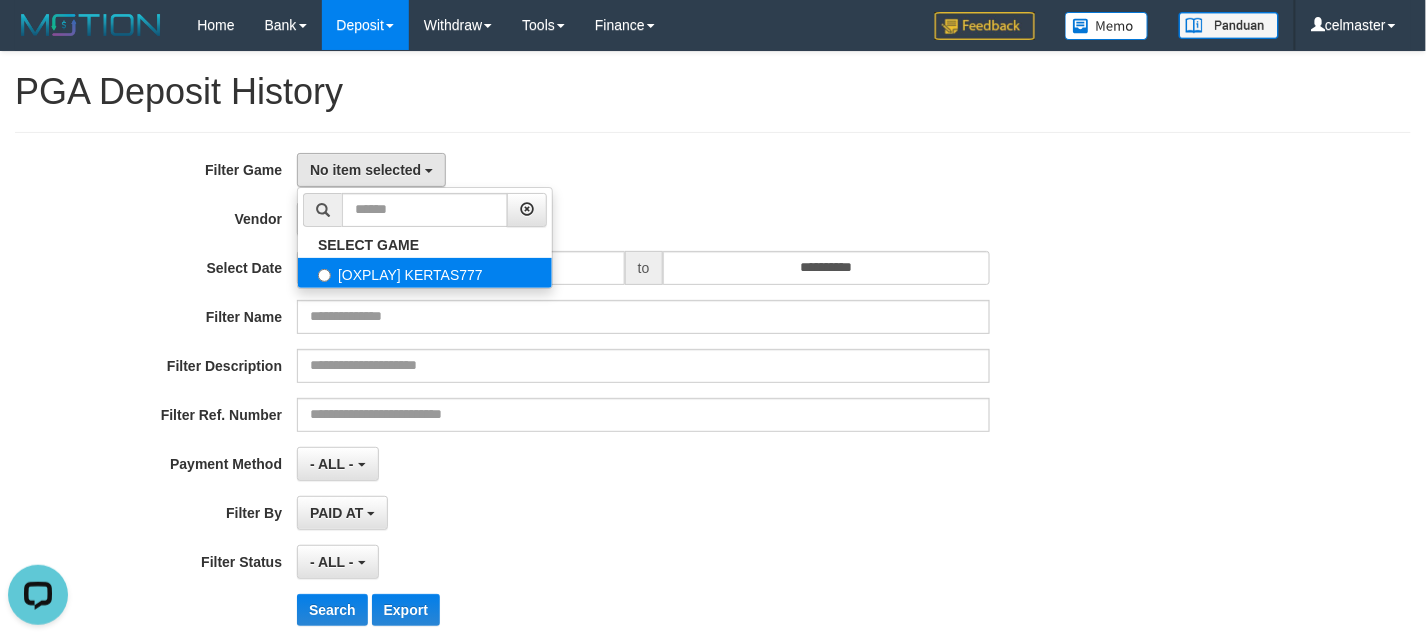 select on "****" 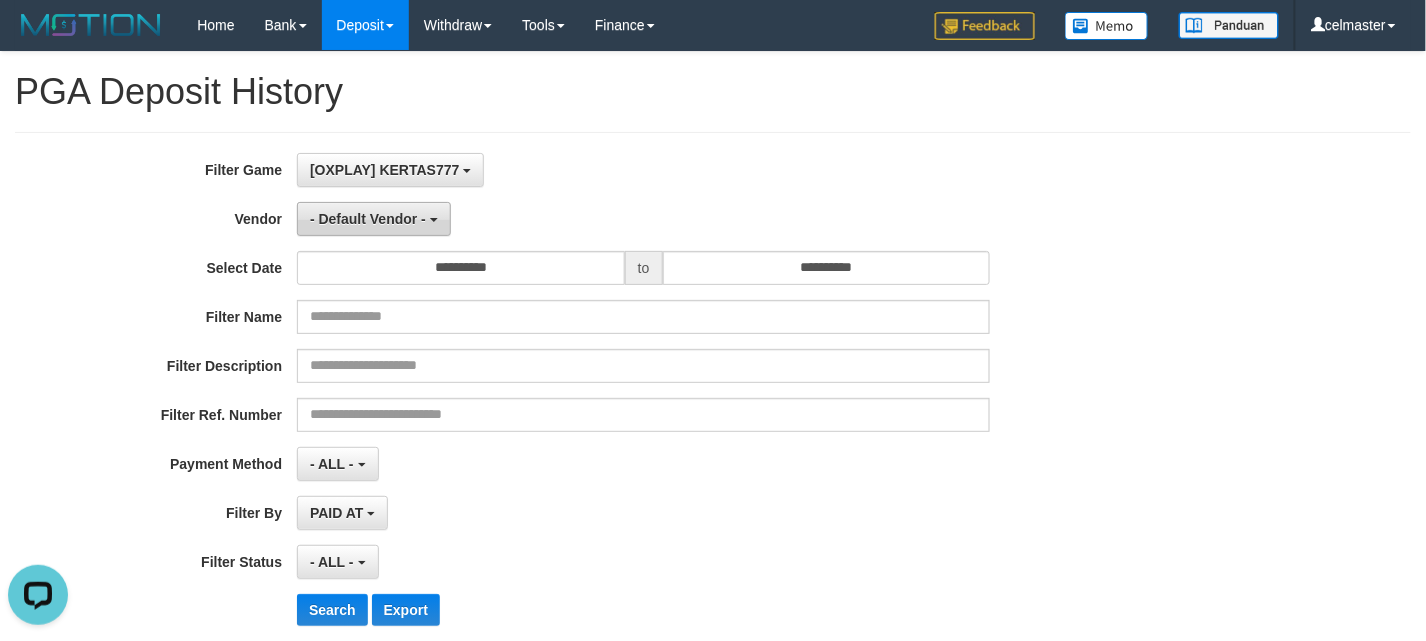 scroll, scrollTop: 17, scrollLeft: 0, axis: vertical 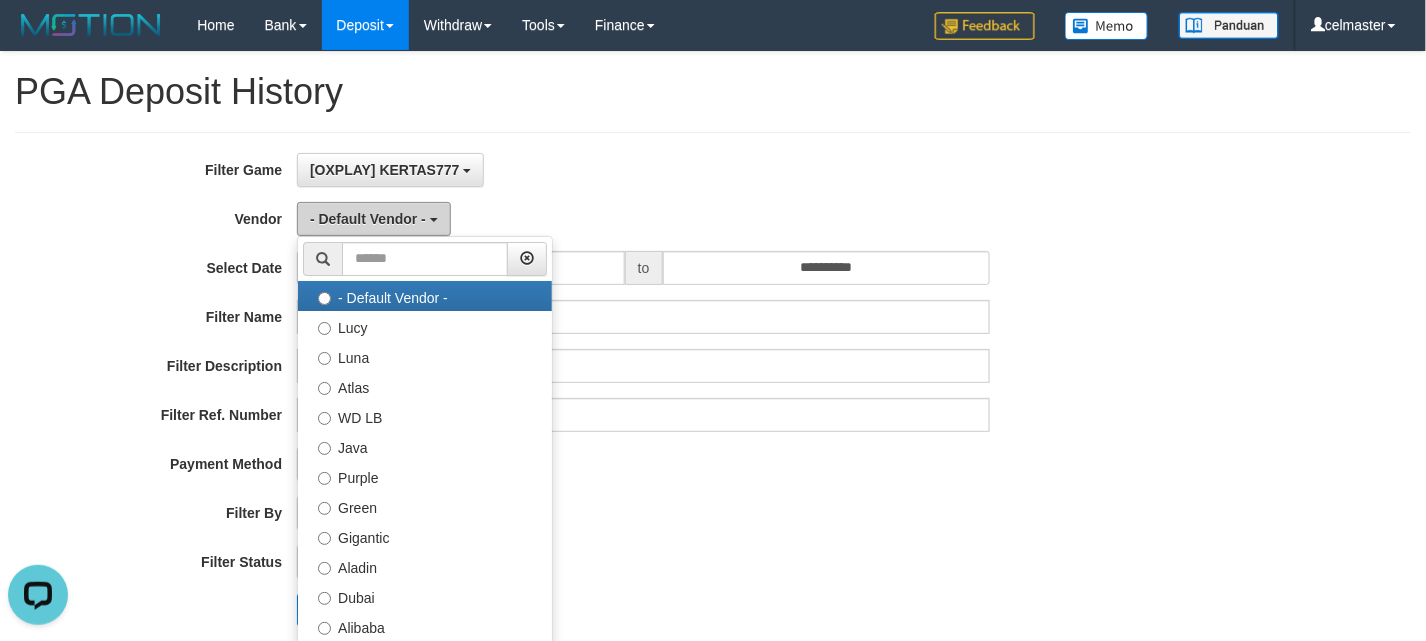 click on "- Default Vendor -" at bounding box center (368, 219) 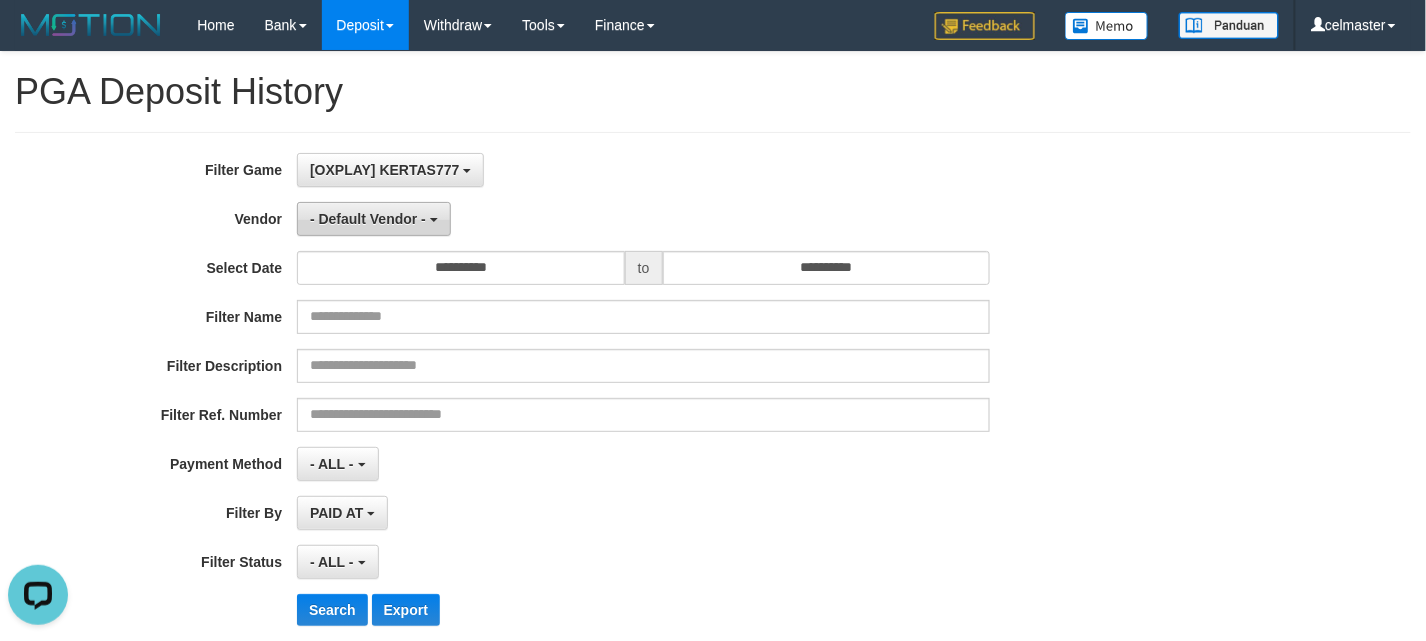 click on "- Default Vendor -" at bounding box center [368, 219] 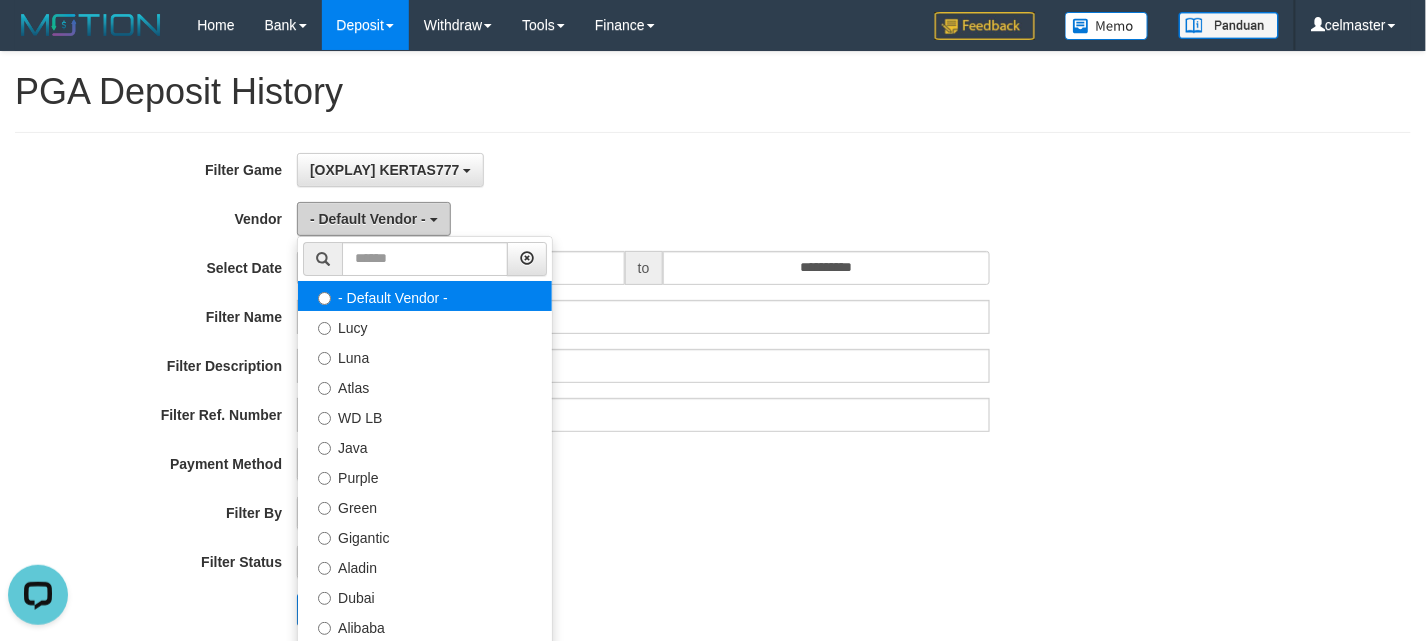 scroll, scrollTop: 133, scrollLeft: 0, axis: vertical 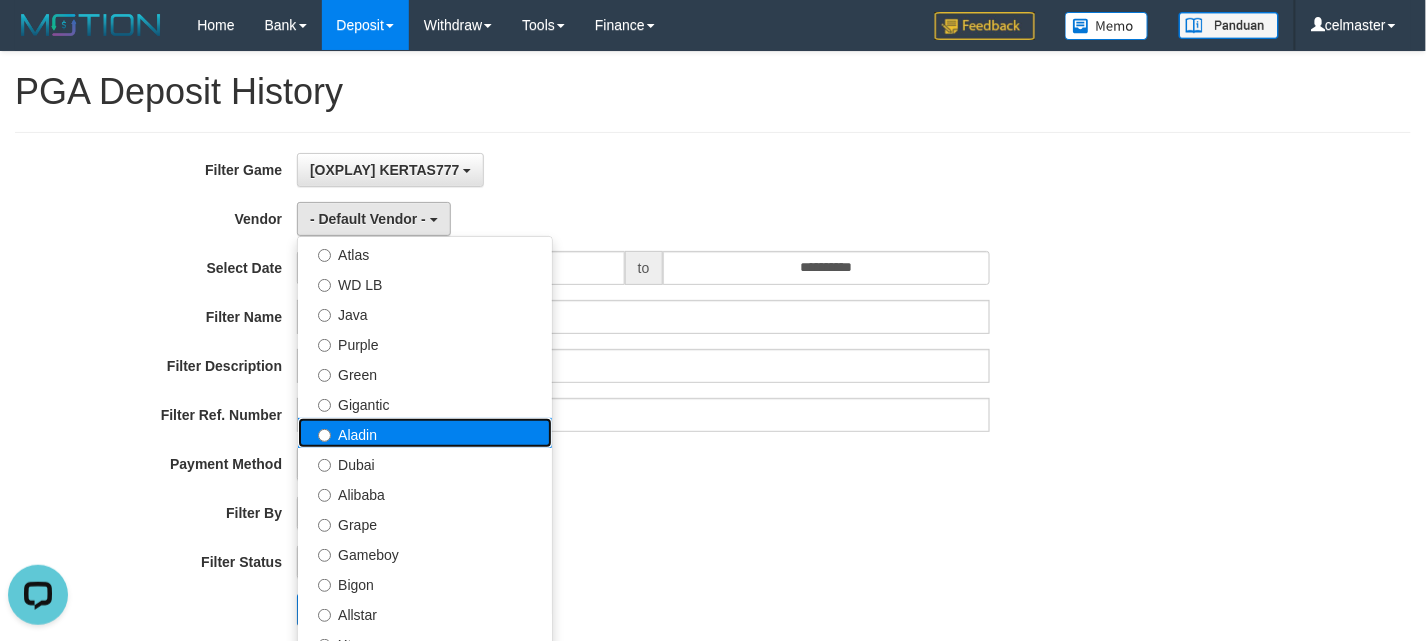 click on "Aladin" at bounding box center (425, 433) 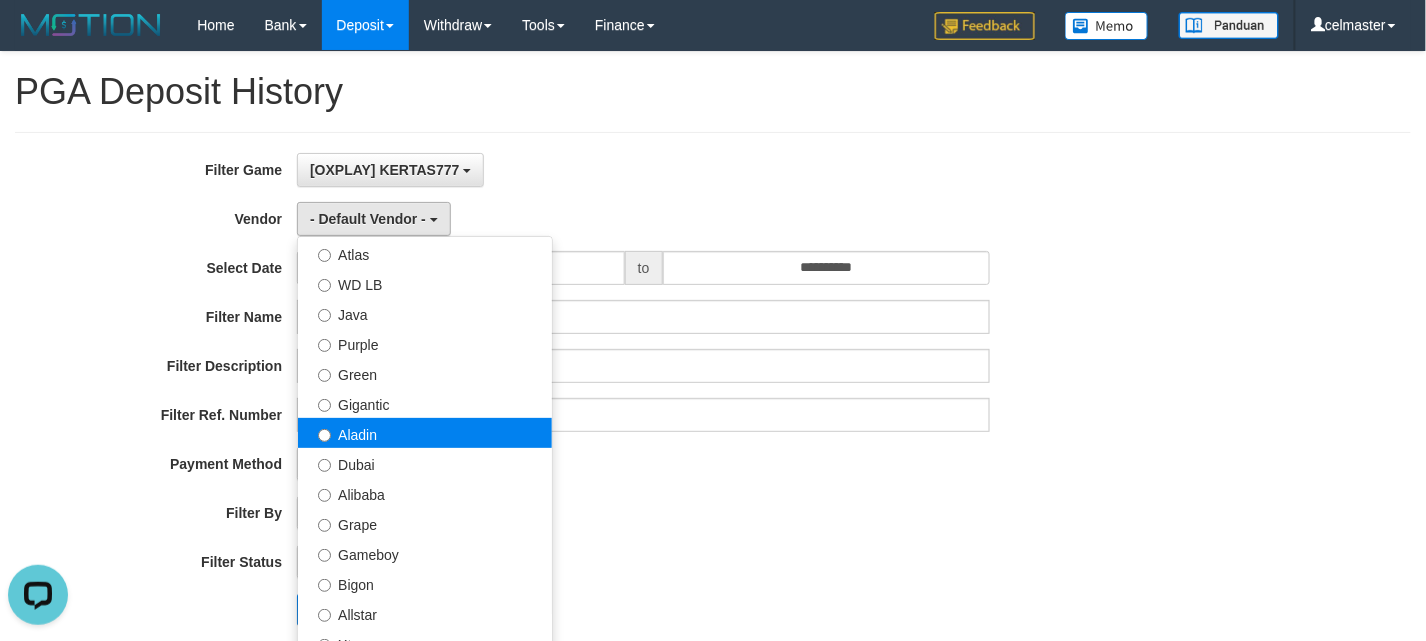select on "**********" 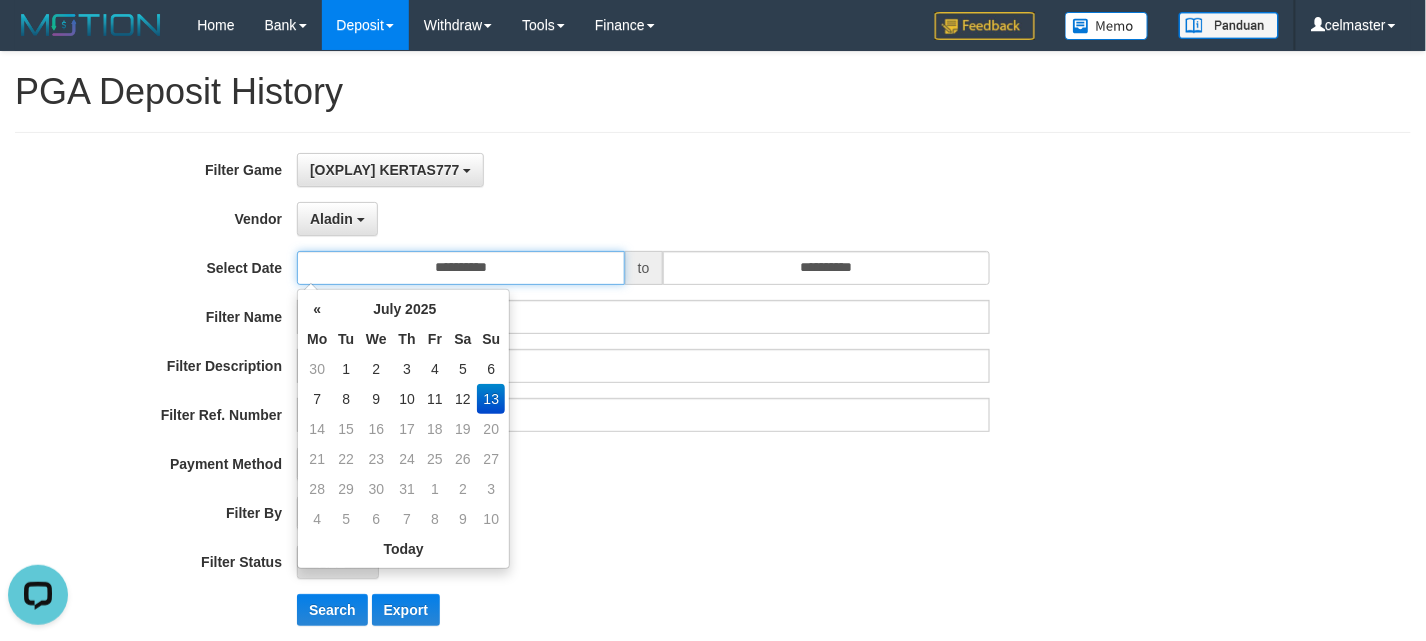 click on "**********" at bounding box center (461, 268) 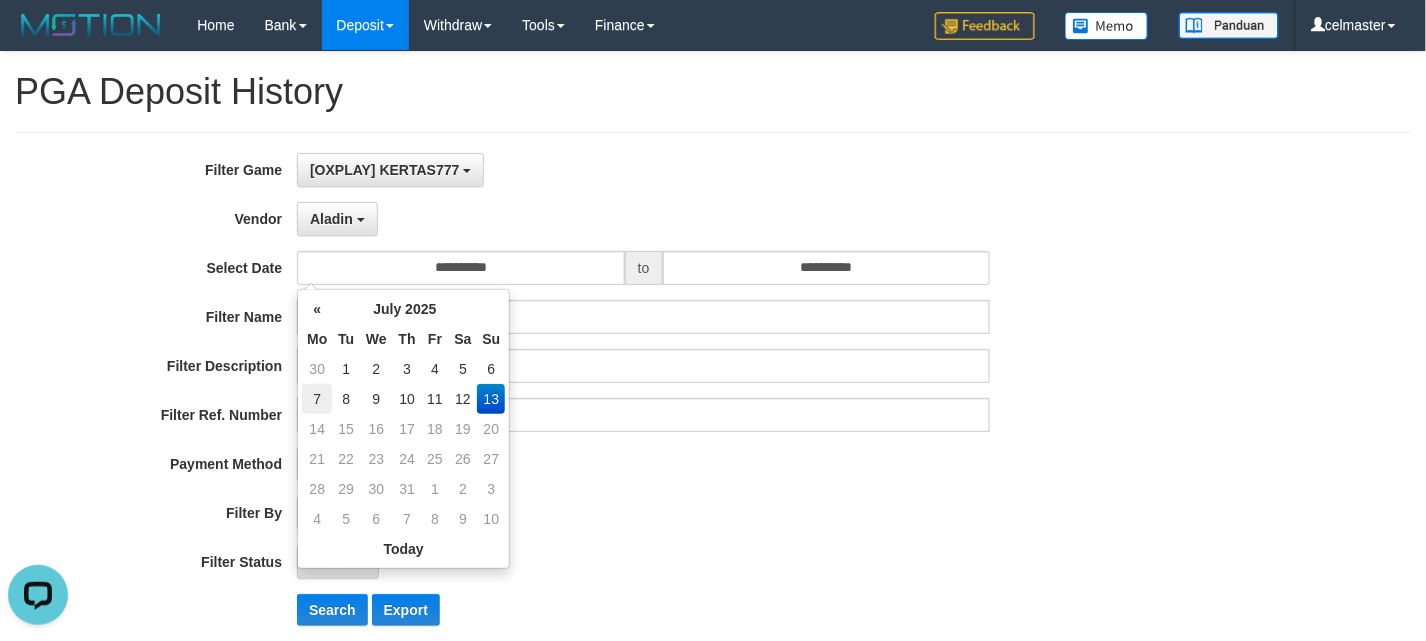 click on "7" at bounding box center [317, 399] 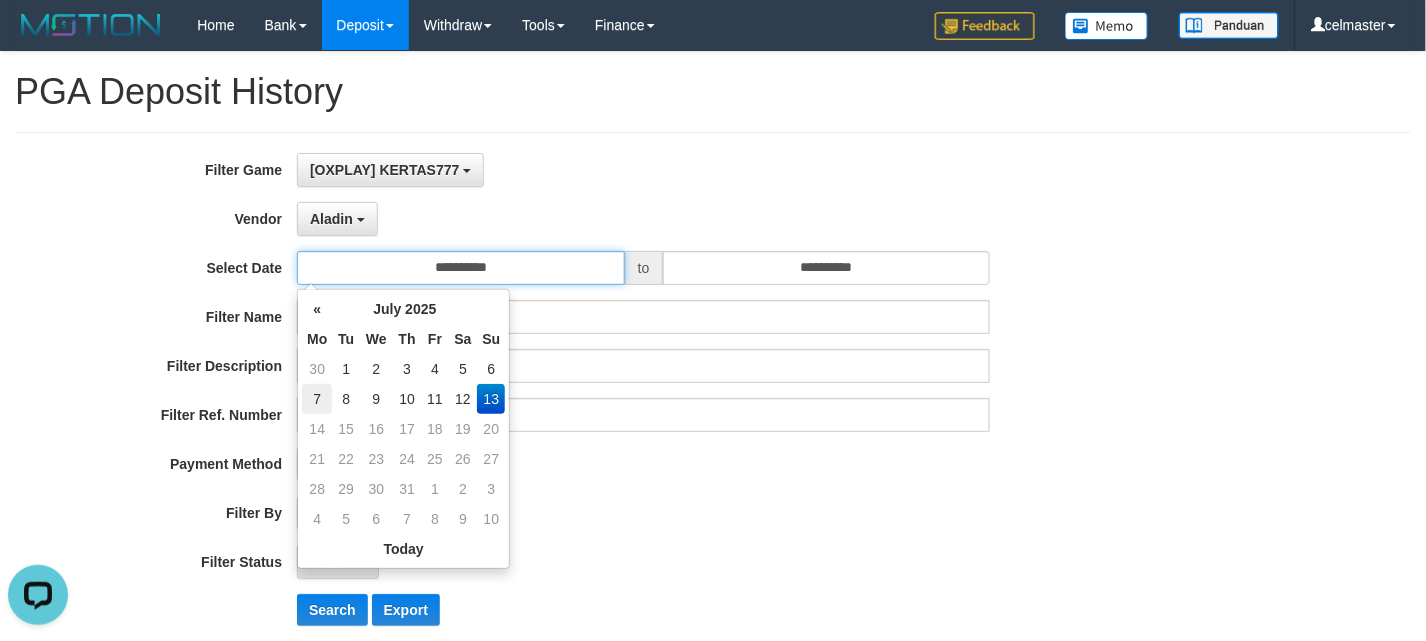 type on "**********" 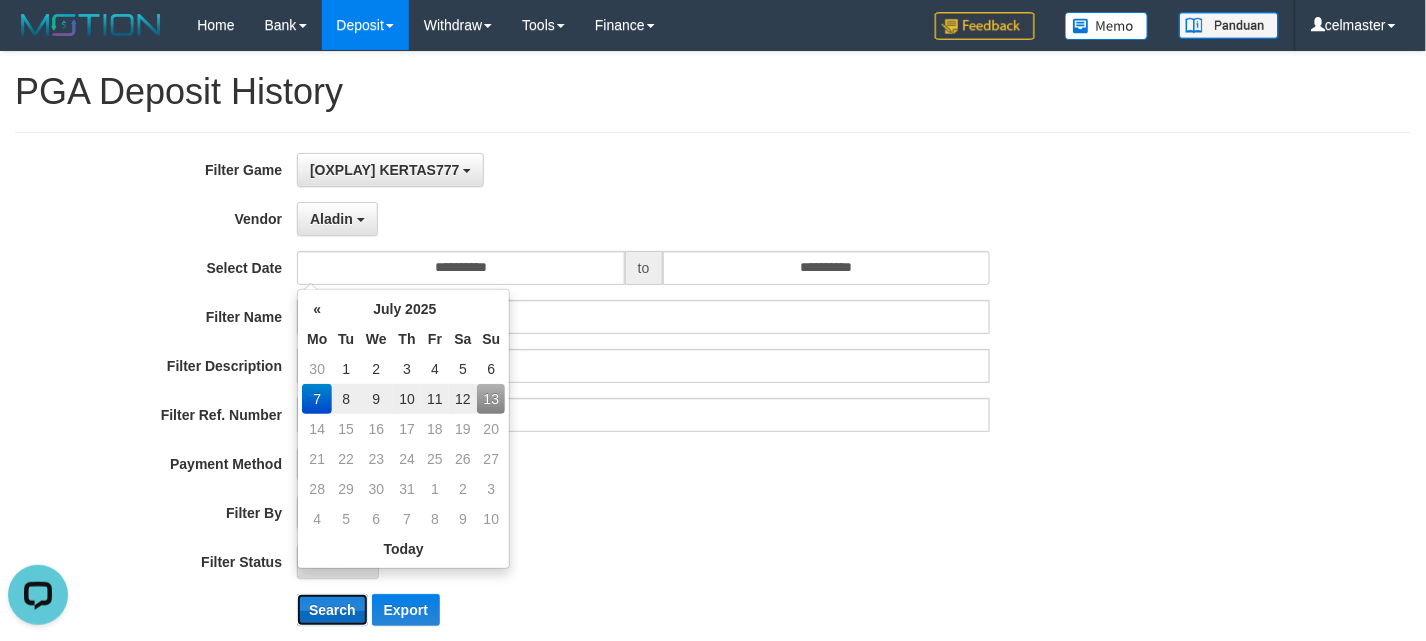 click on "Search" at bounding box center (332, 610) 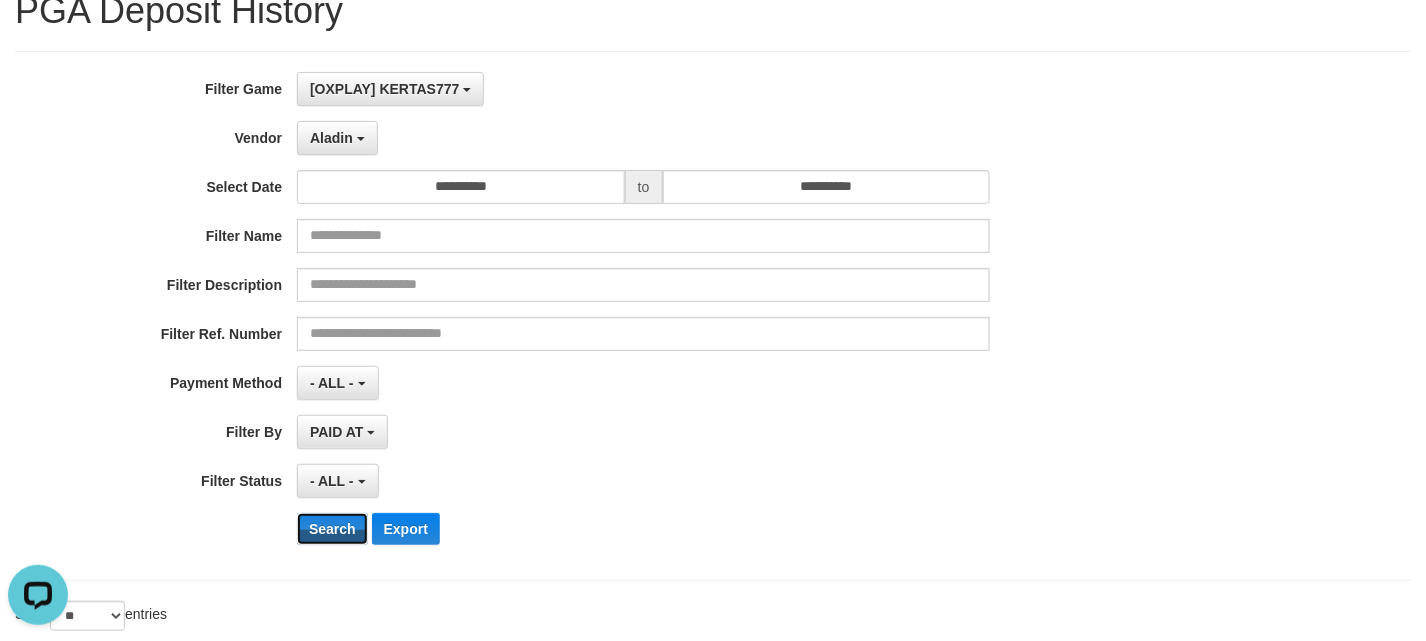 scroll, scrollTop: 266, scrollLeft: 0, axis: vertical 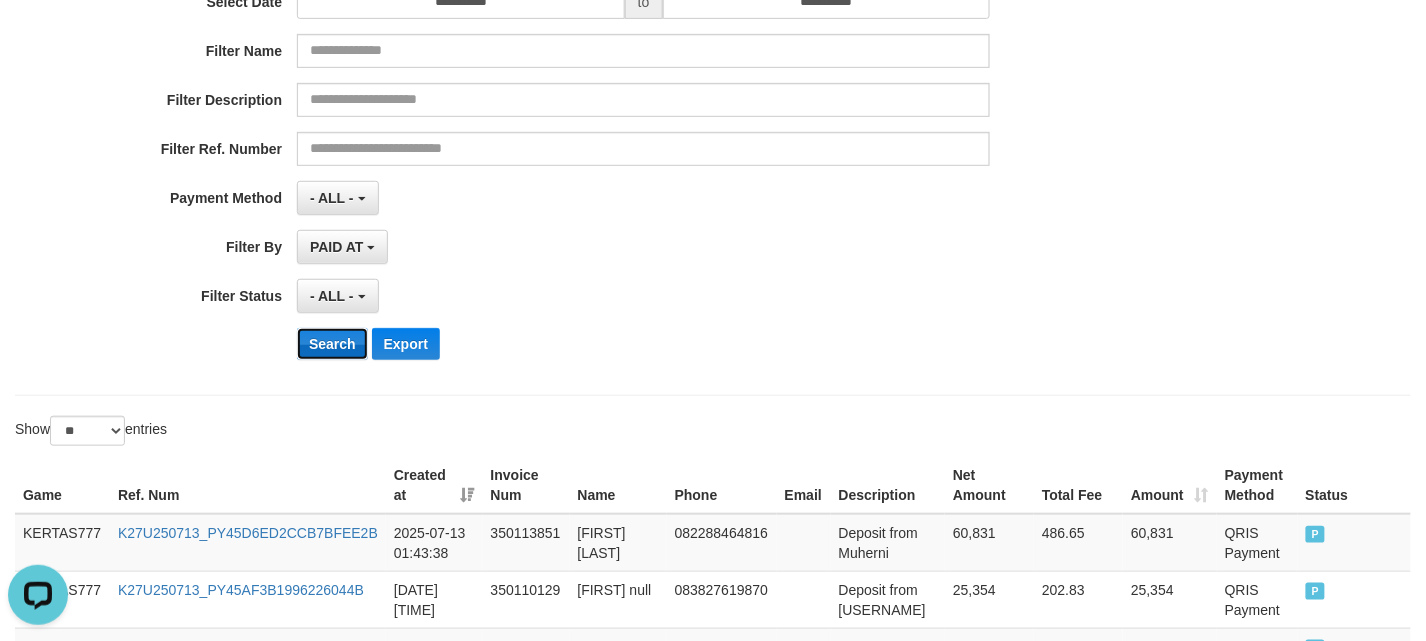 click on "Search" at bounding box center [332, 344] 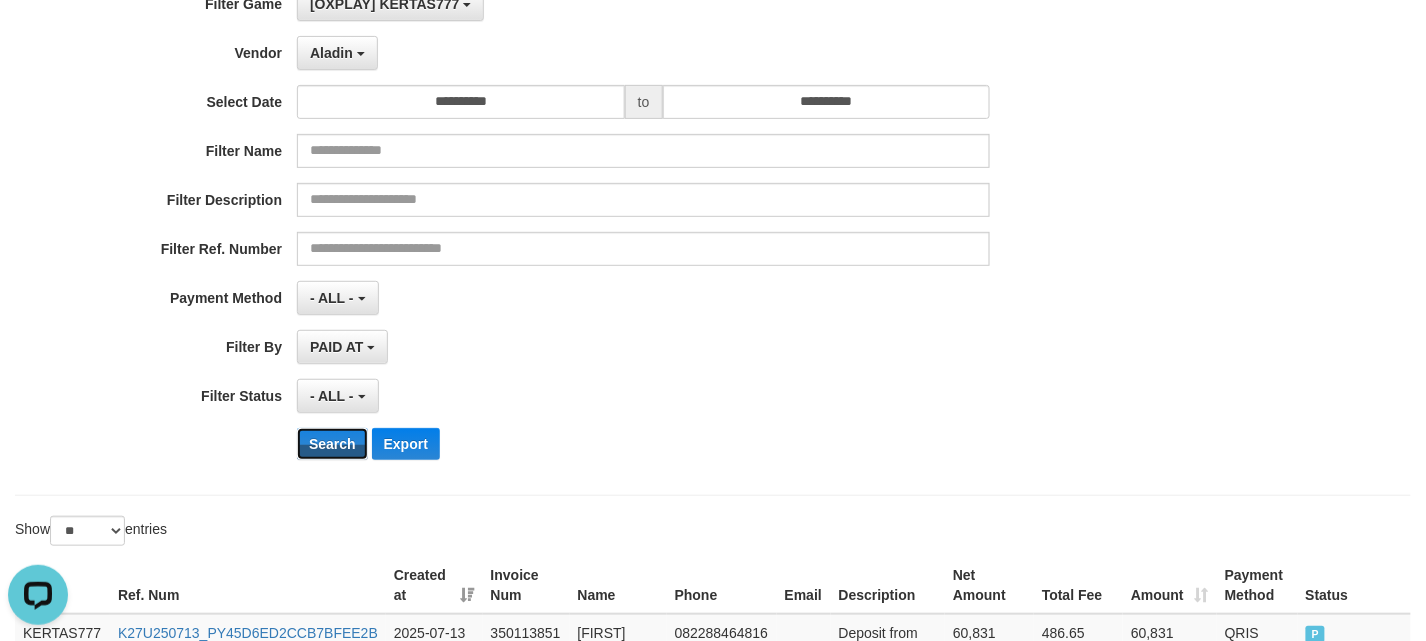 scroll, scrollTop: 0, scrollLeft: 0, axis: both 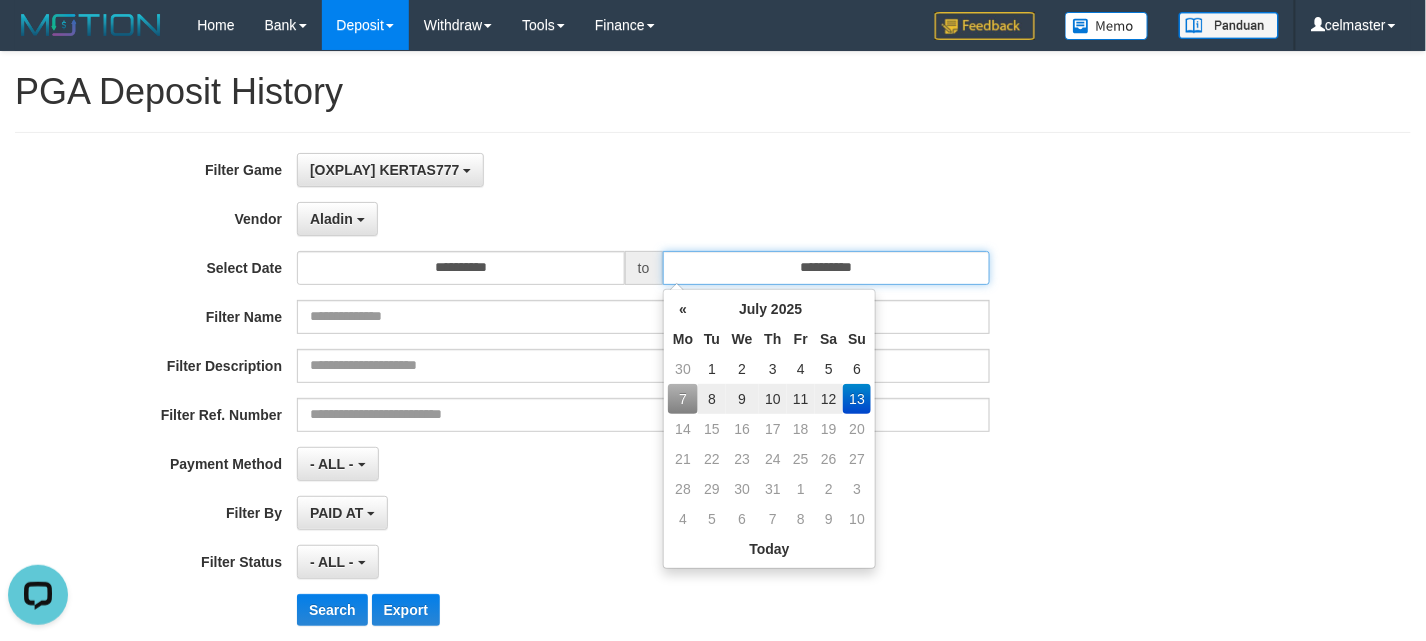 click on "**********" at bounding box center (827, 268) 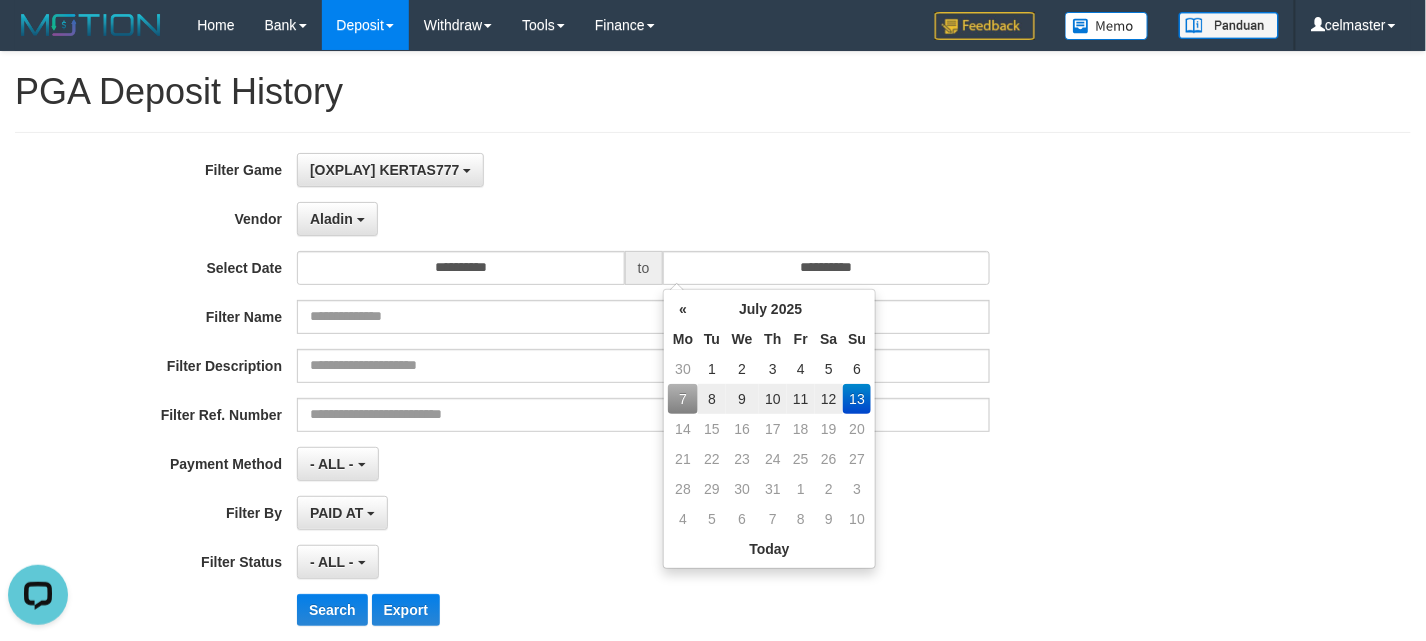 click on "12" at bounding box center (829, 399) 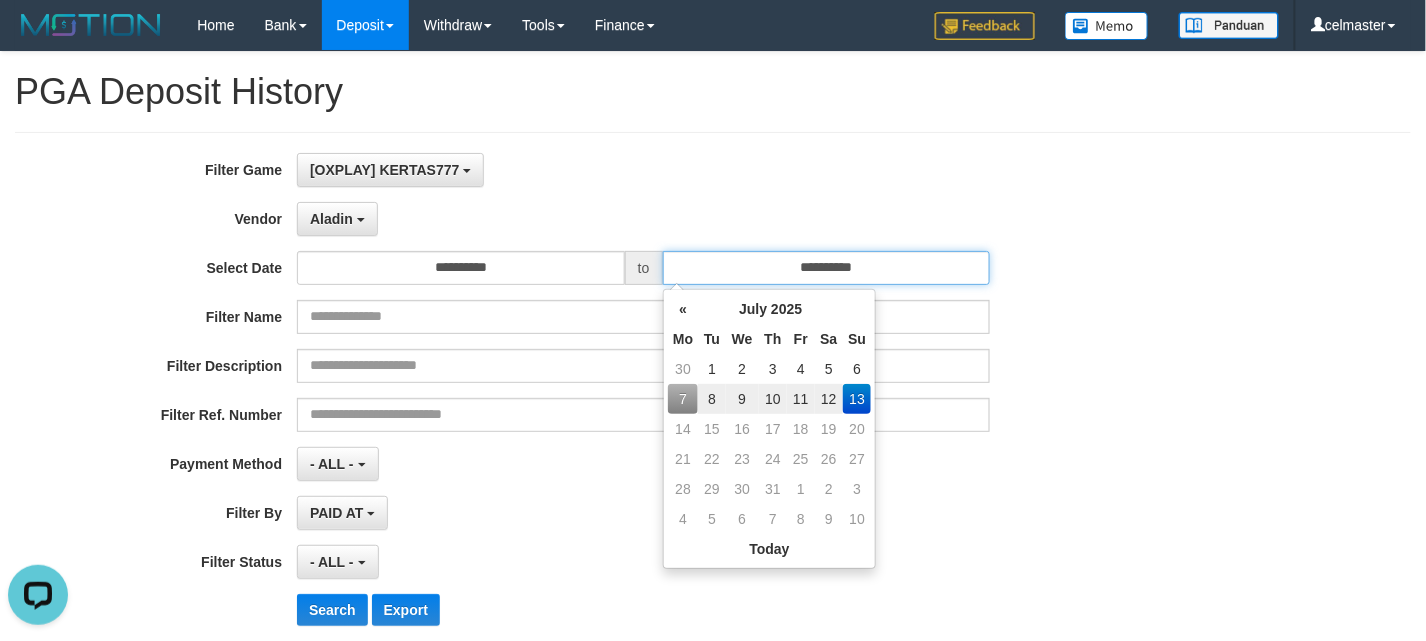 type on "**********" 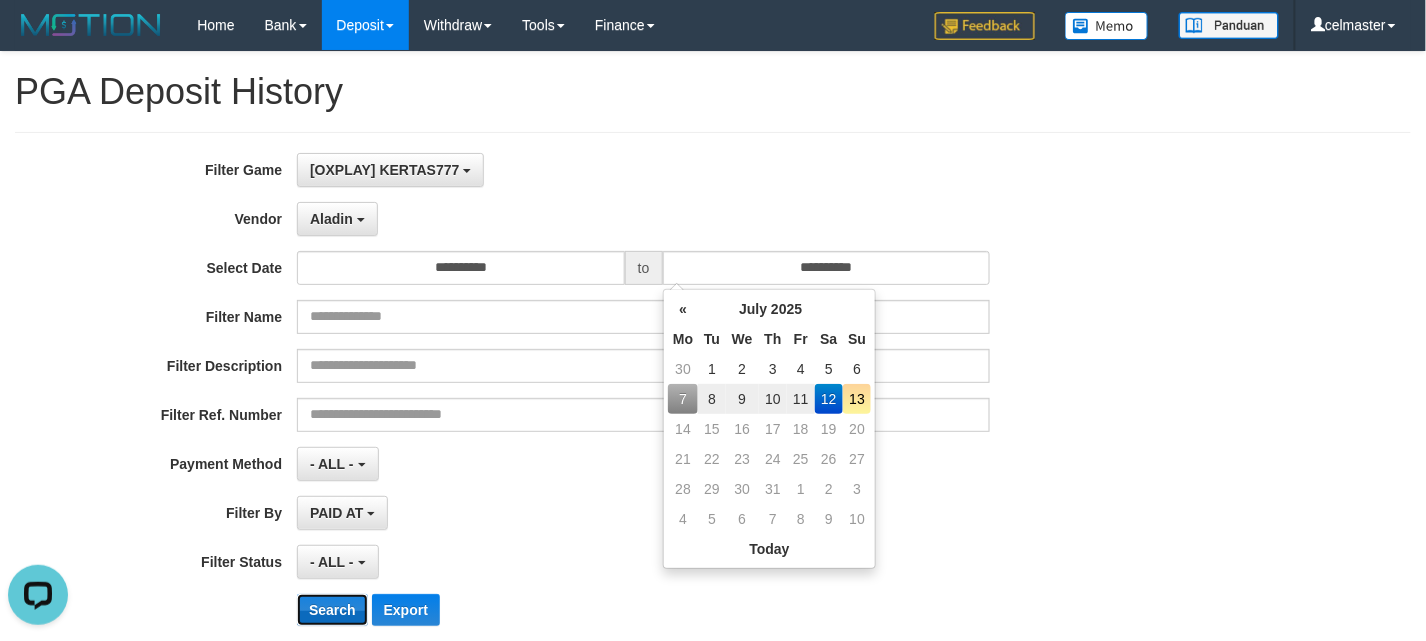 click on "Search" at bounding box center (332, 610) 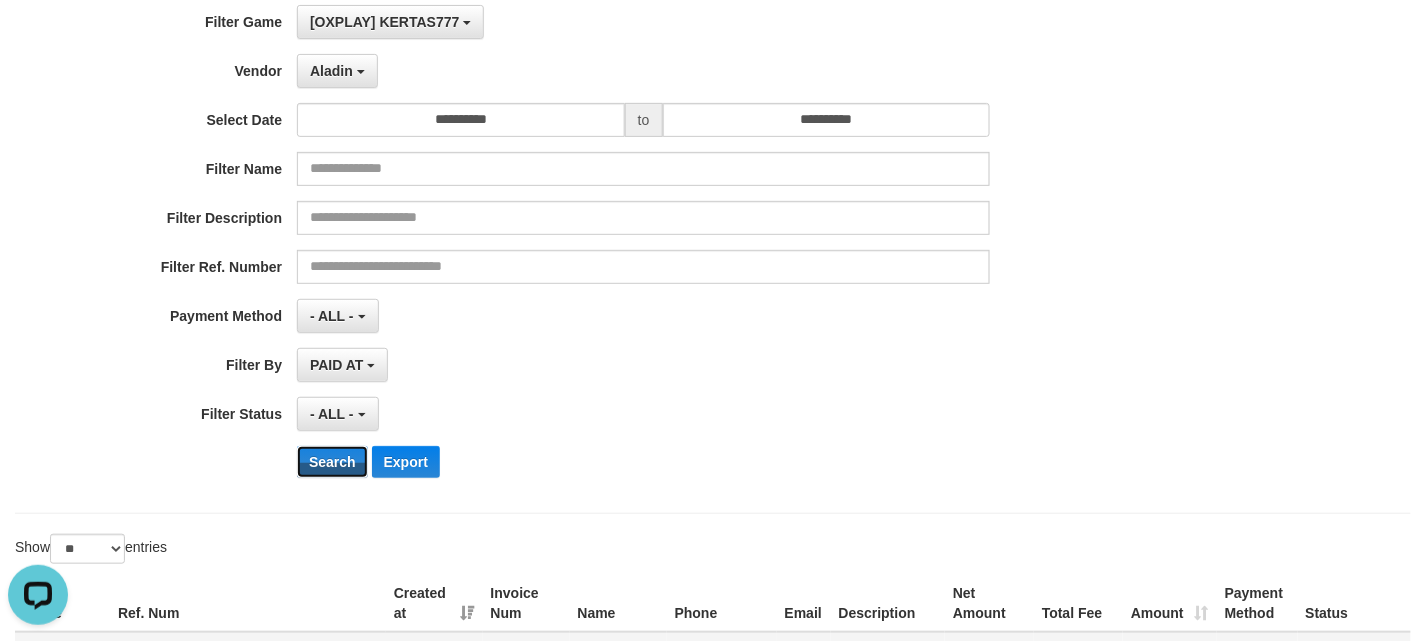 scroll, scrollTop: 400, scrollLeft: 0, axis: vertical 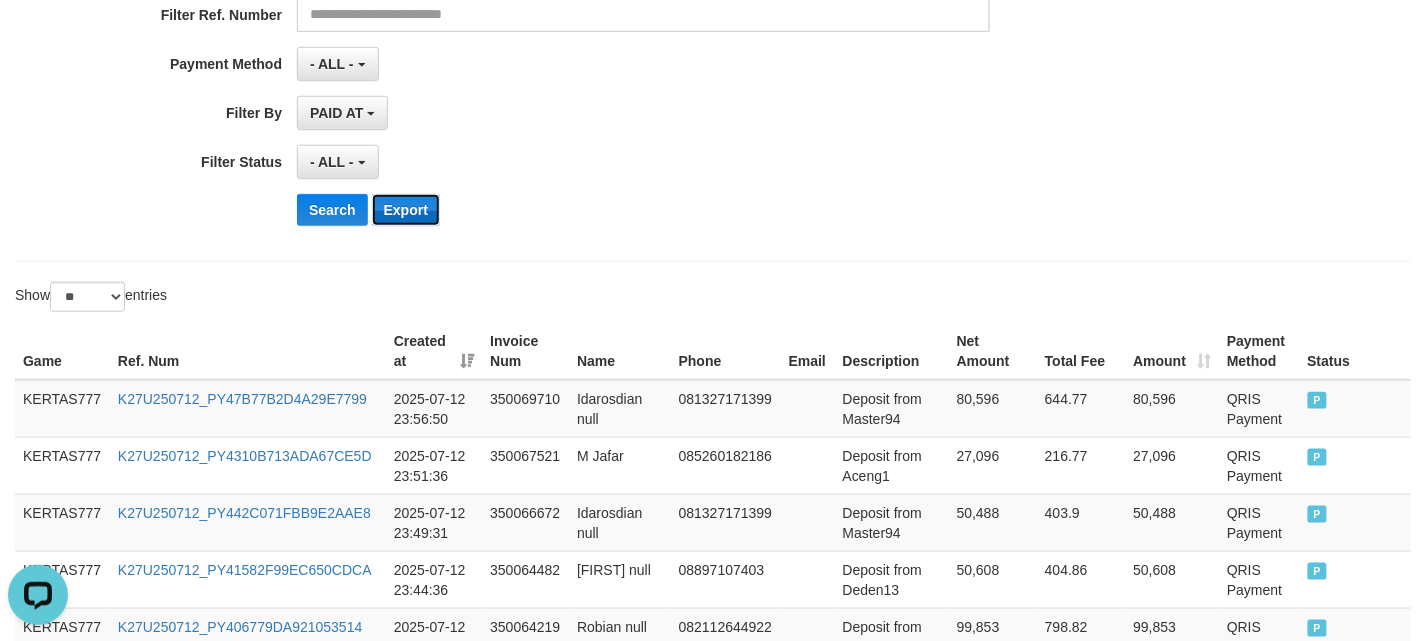 click on "Export" at bounding box center [406, 210] 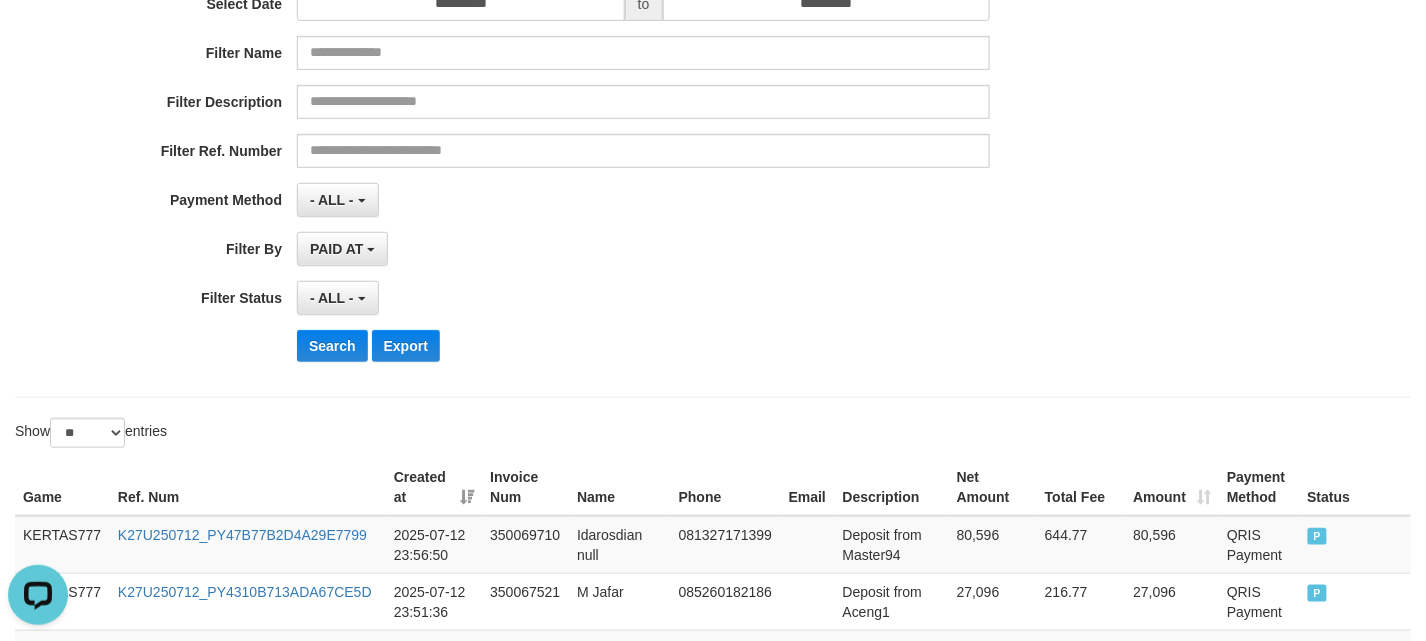 scroll, scrollTop: 0, scrollLeft: 0, axis: both 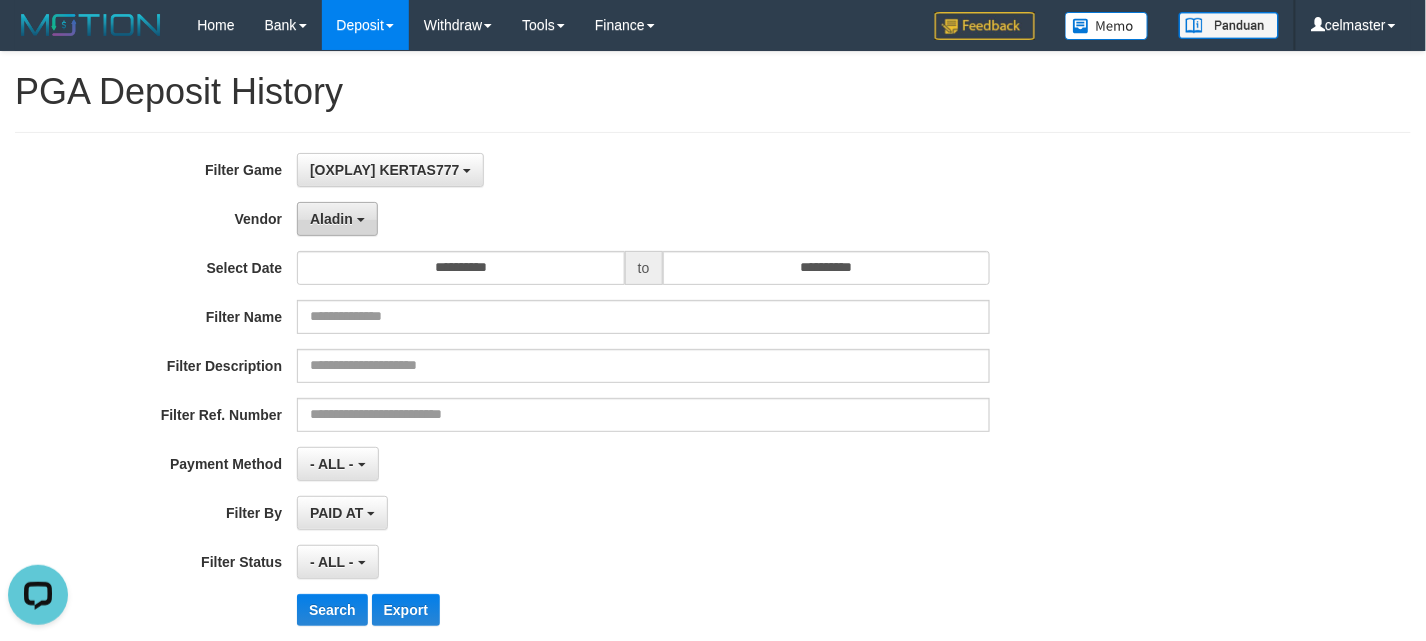 click on "Aladin" at bounding box center [331, 219] 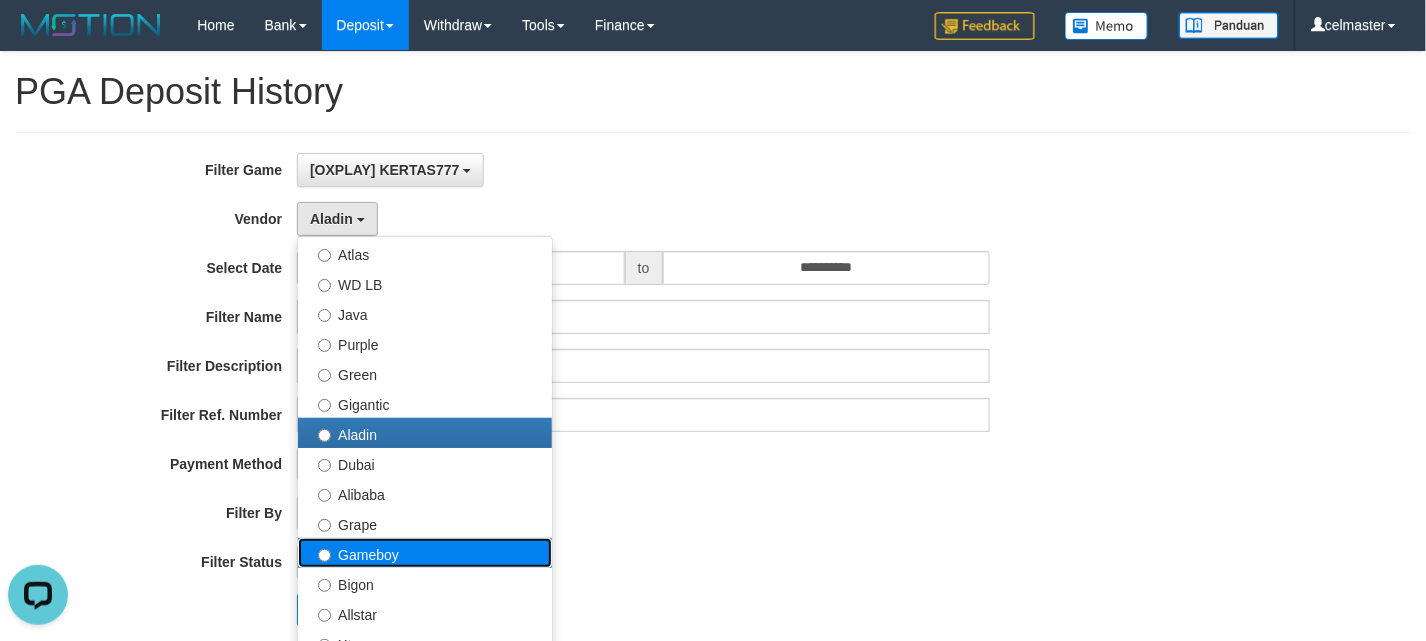 click on "Gameboy" at bounding box center [425, 553] 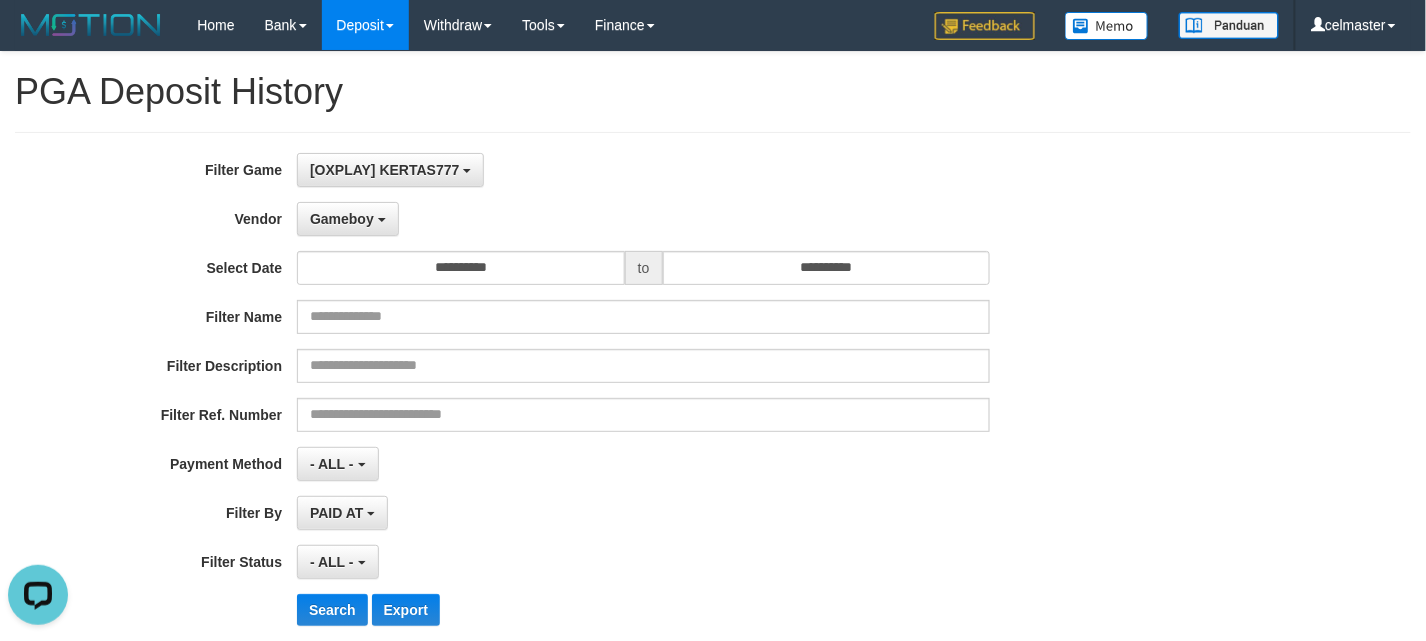 scroll, scrollTop: 133, scrollLeft: 0, axis: vertical 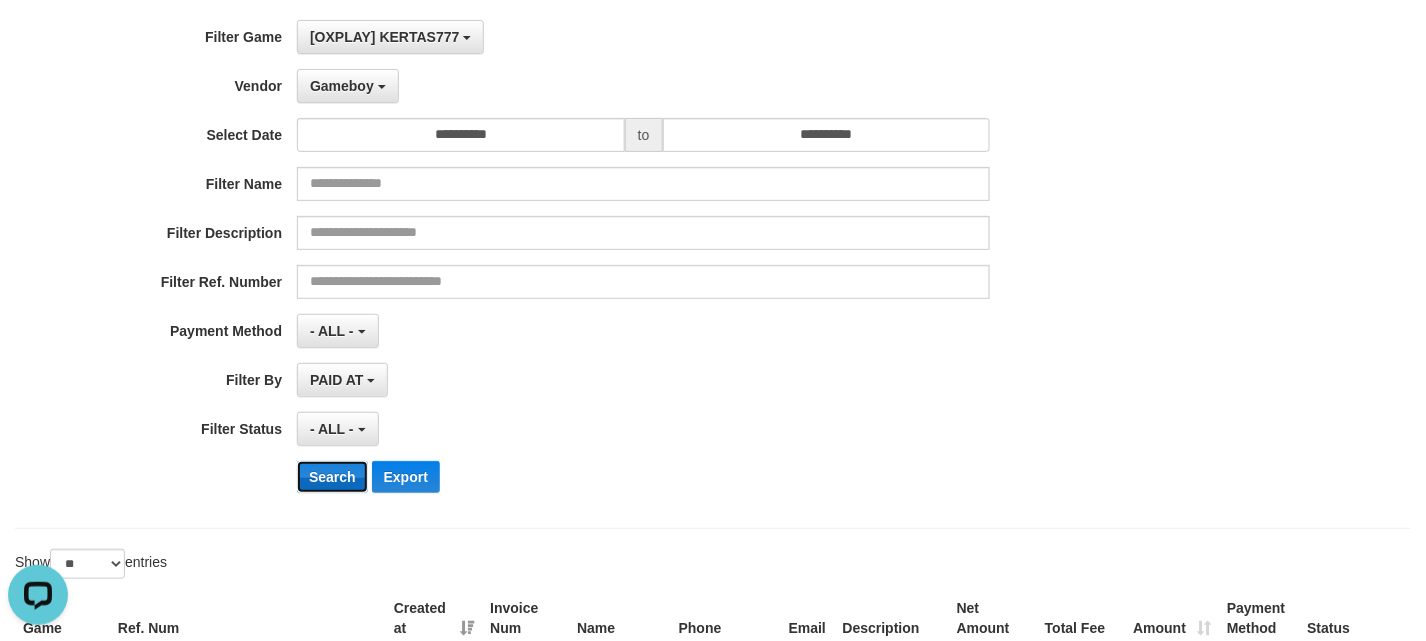 click on "Search" at bounding box center (332, 477) 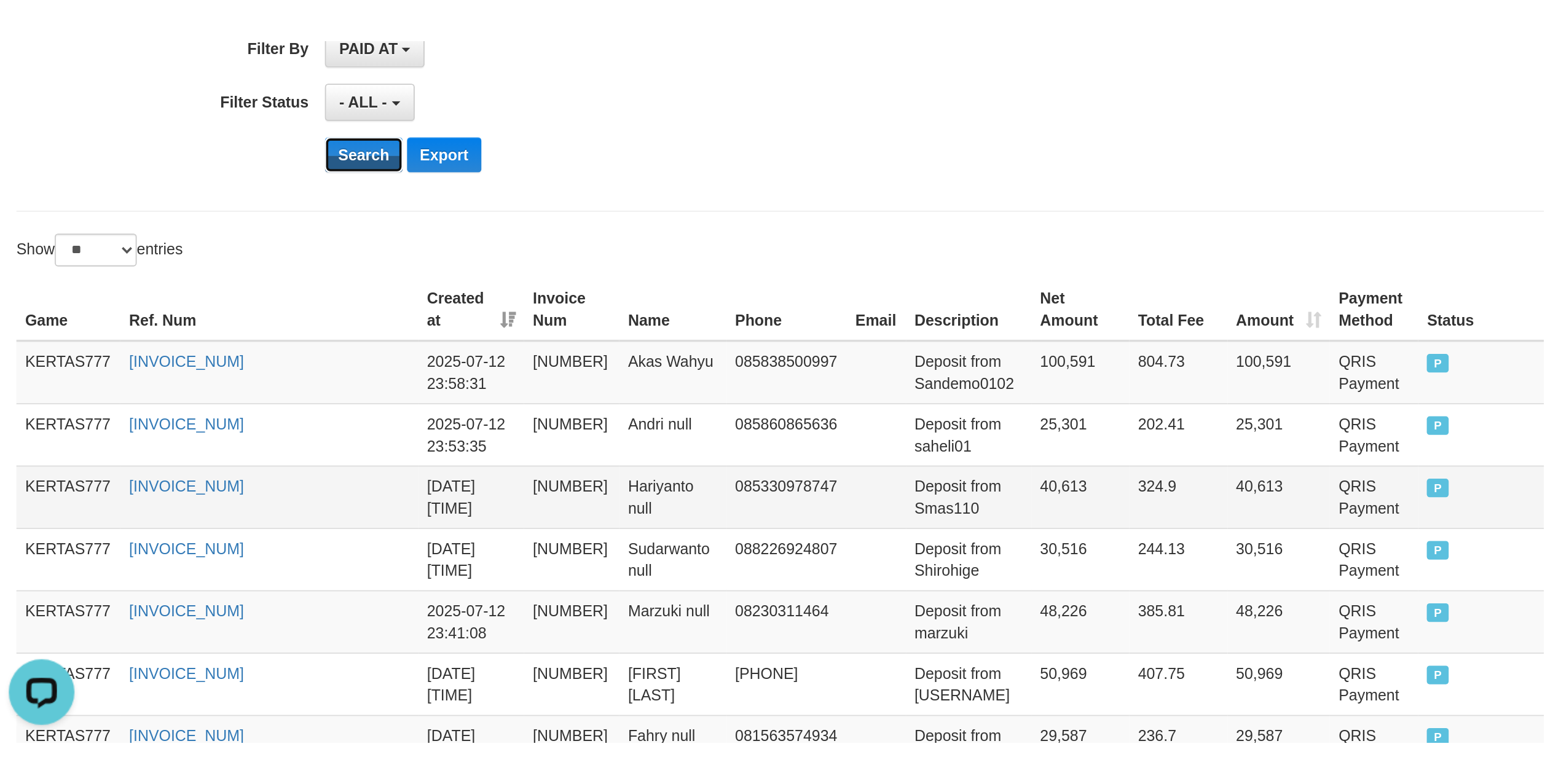 scroll, scrollTop: 327, scrollLeft: 0, axis: vertical 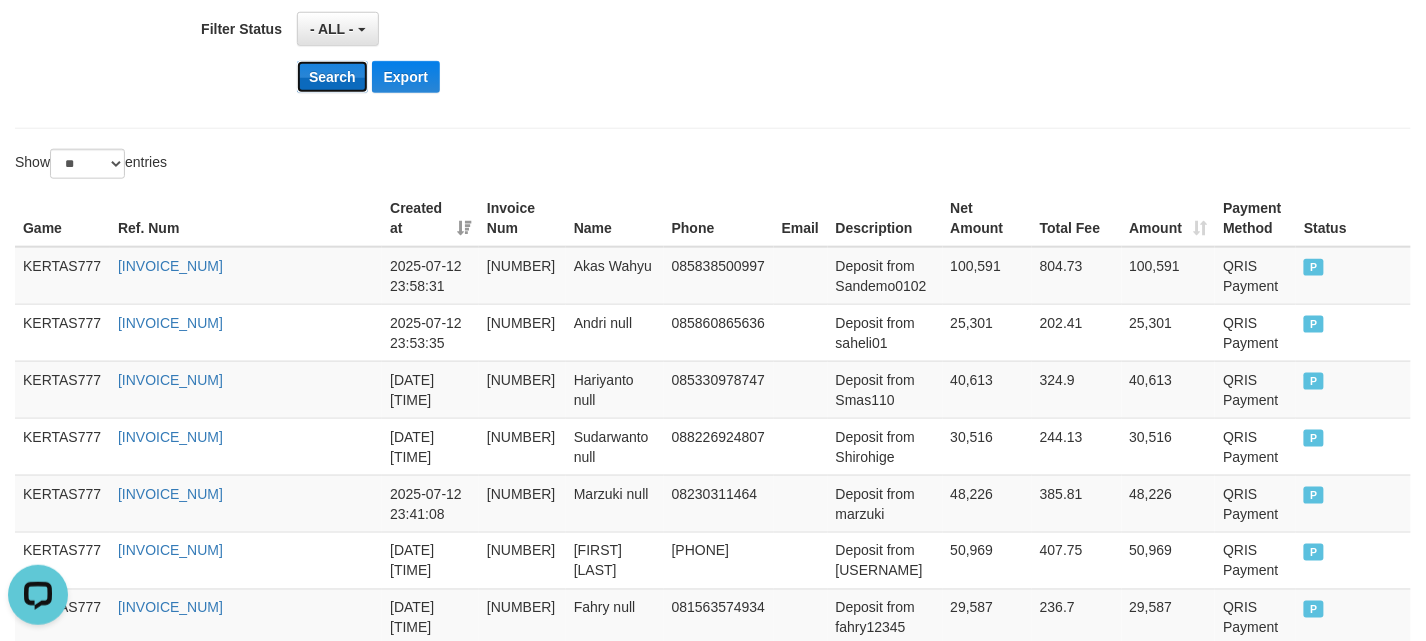 click on "Search" at bounding box center [332, 77] 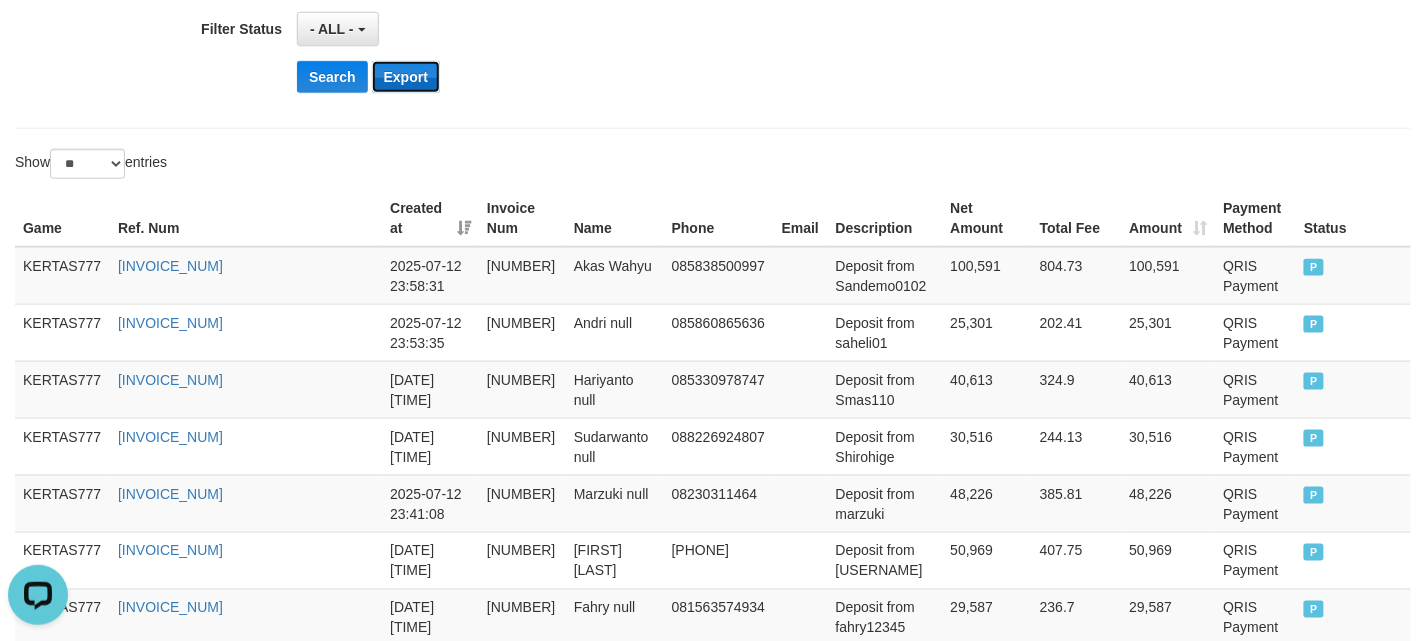 click on "Export" at bounding box center (406, 77) 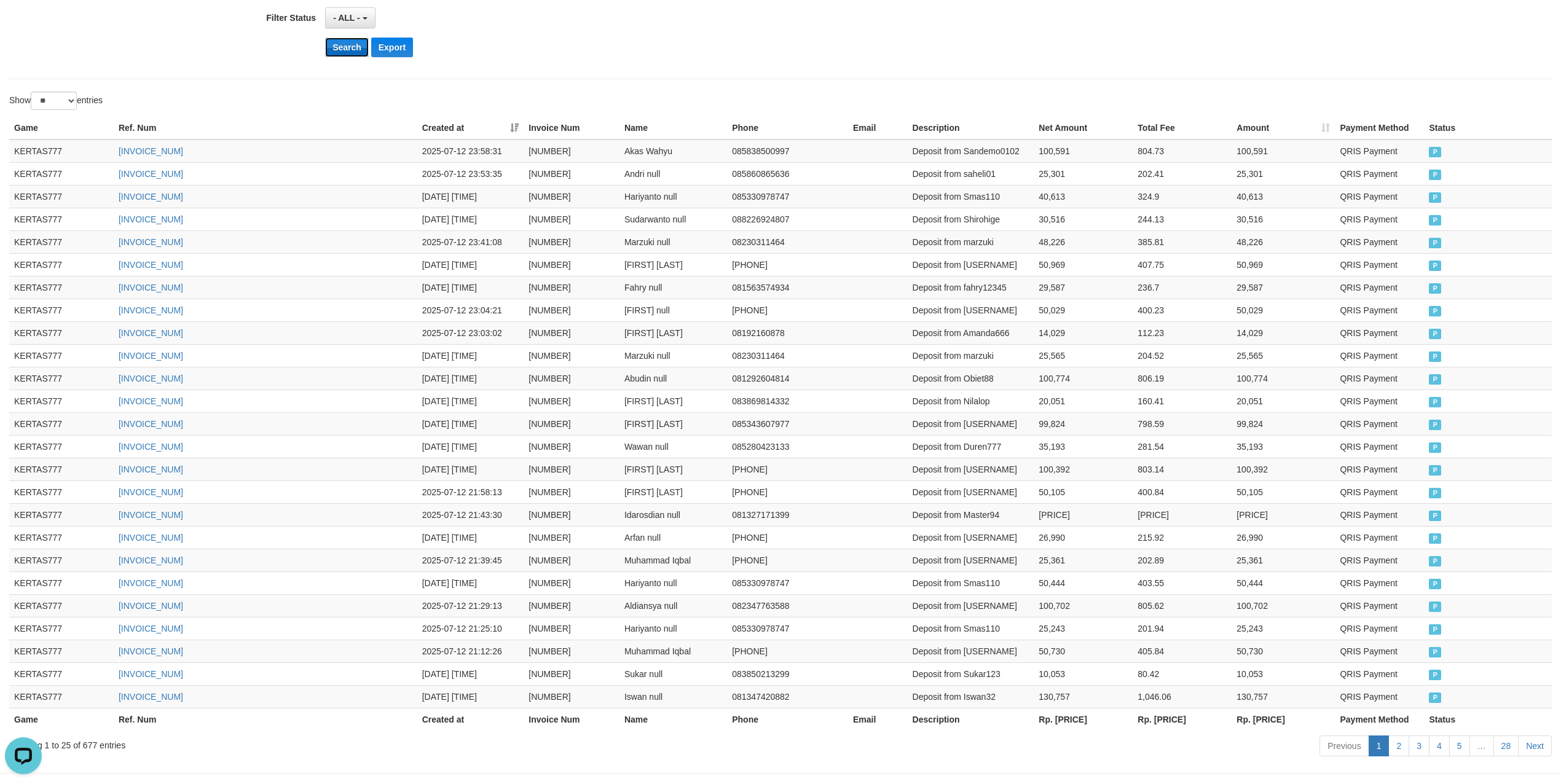 click on "Search" at bounding box center [347, 47] 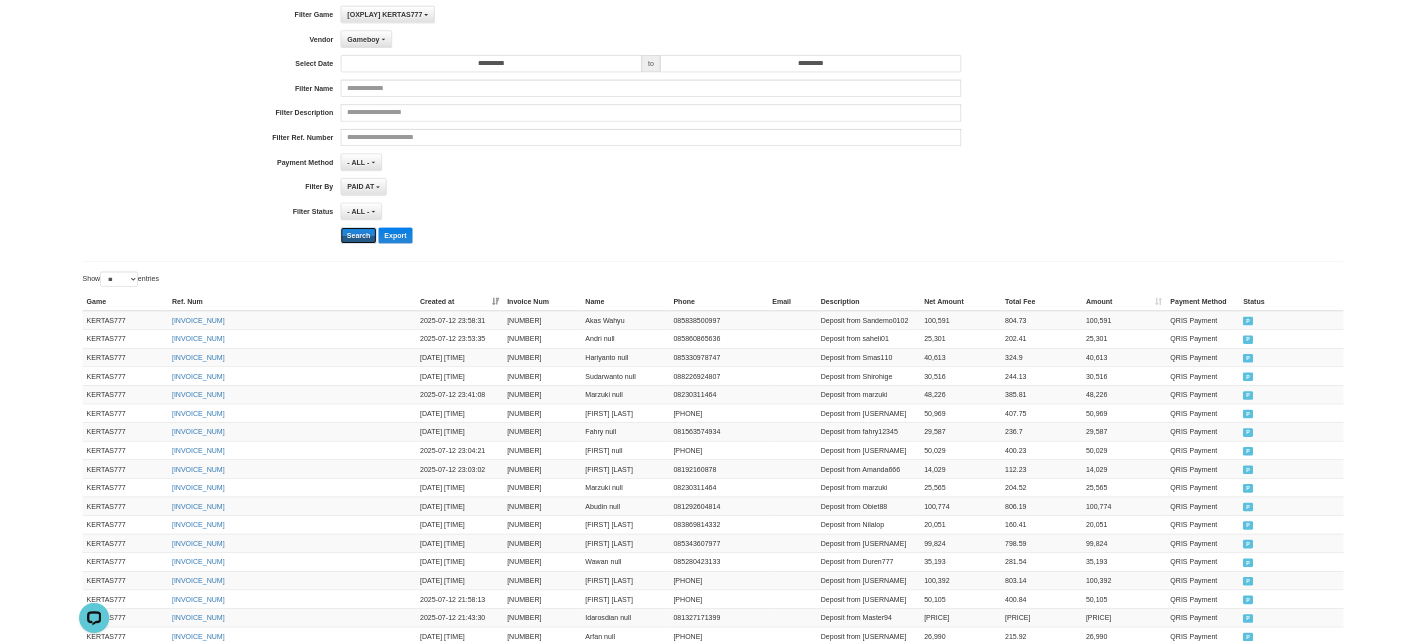 scroll, scrollTop: 133, scrollLeft: 0, axis: vertical 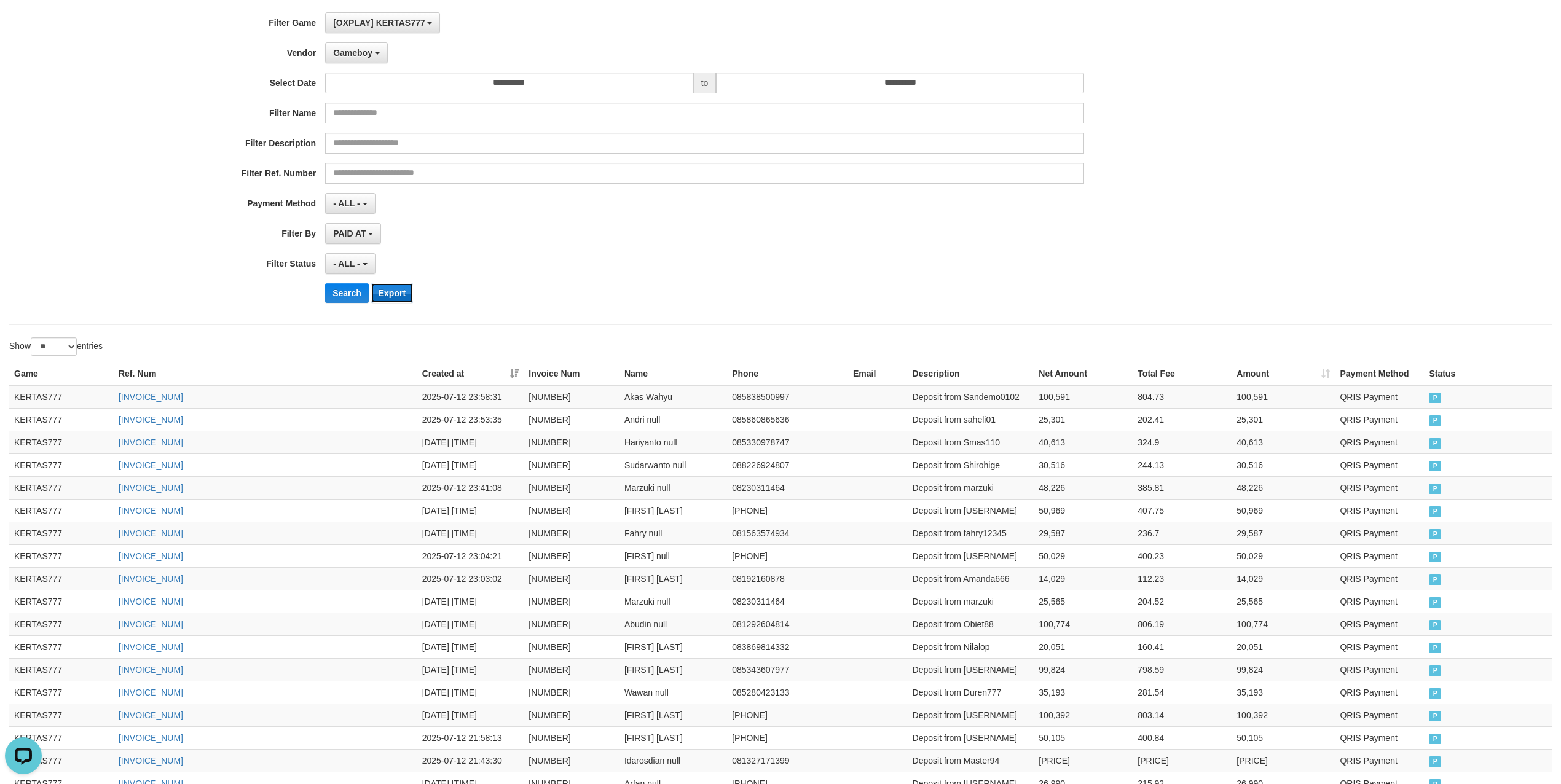 click on "Export" at bounding box center [392, 293] 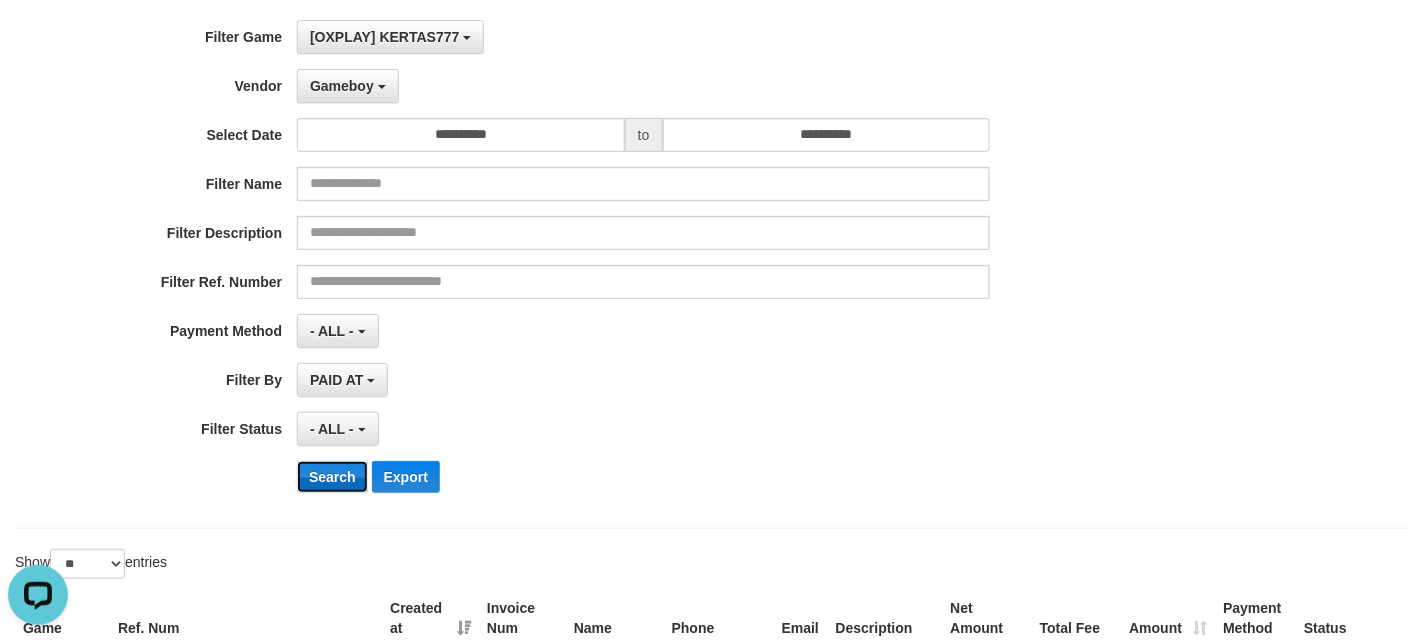 click on "Search" at bounding box center [332, 477] 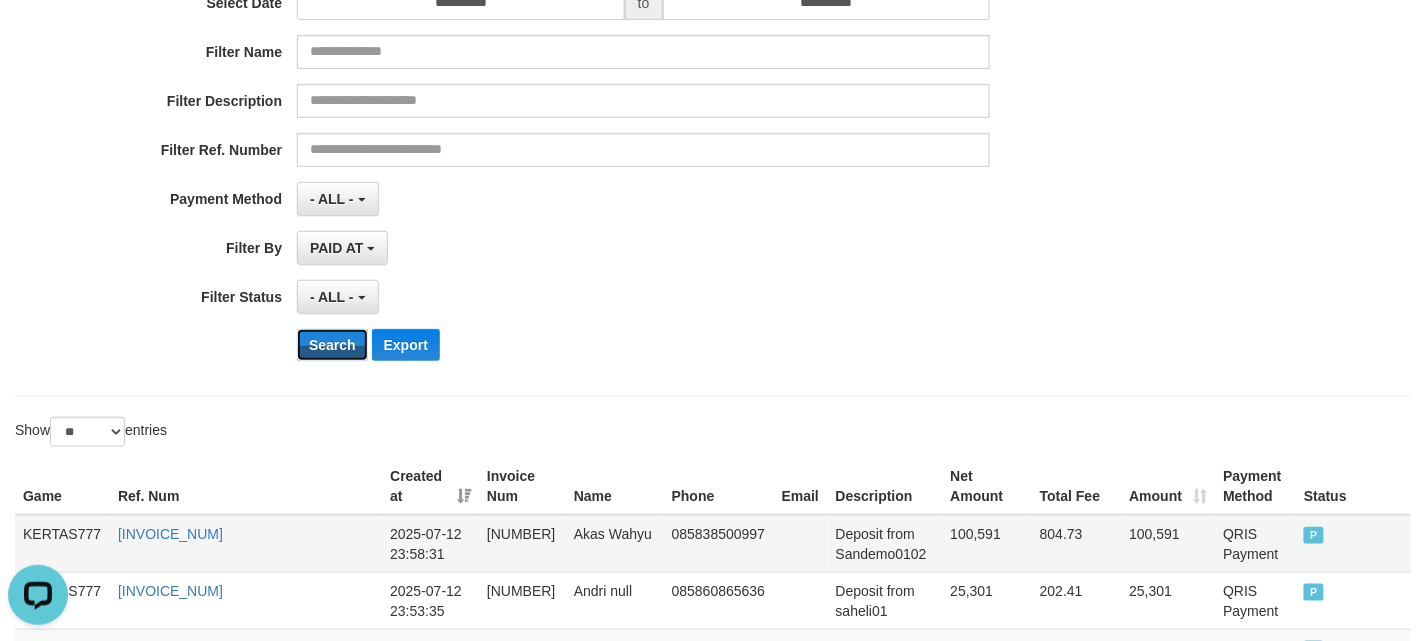 scroll, scrollTop: 533, scrollLeft: 0, axis: vertical 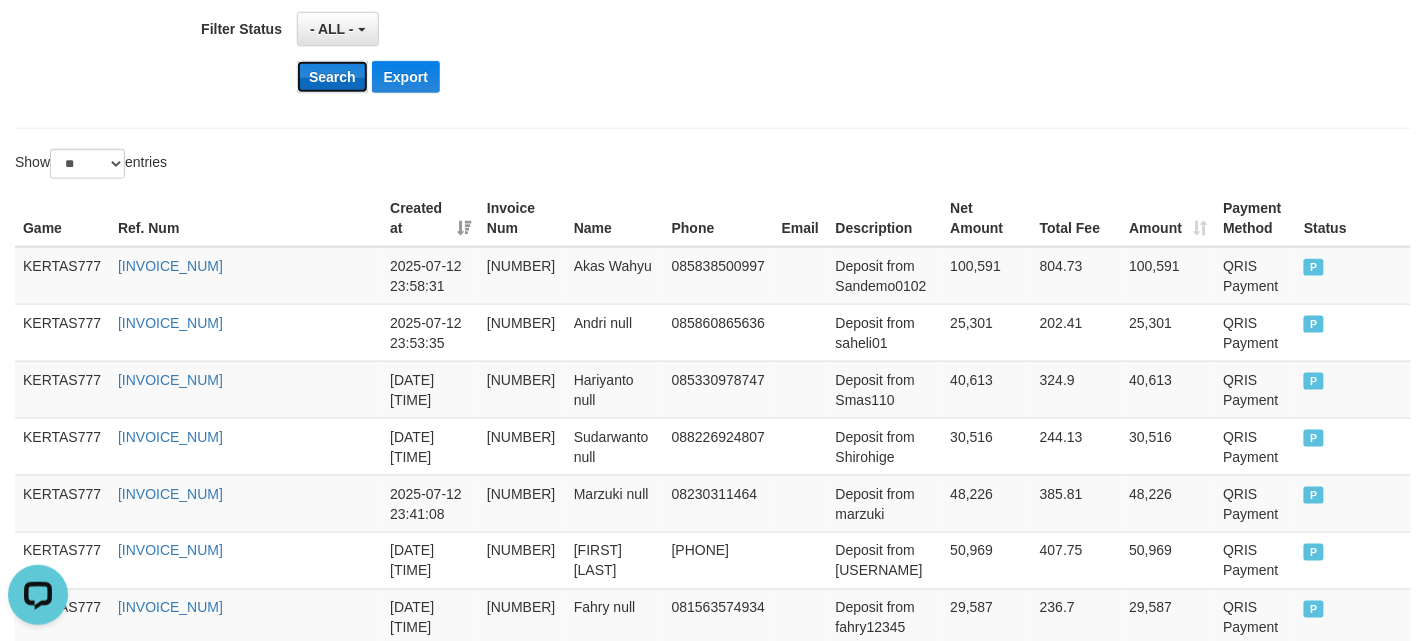 click on "Search" at bounding box center [332, 77] 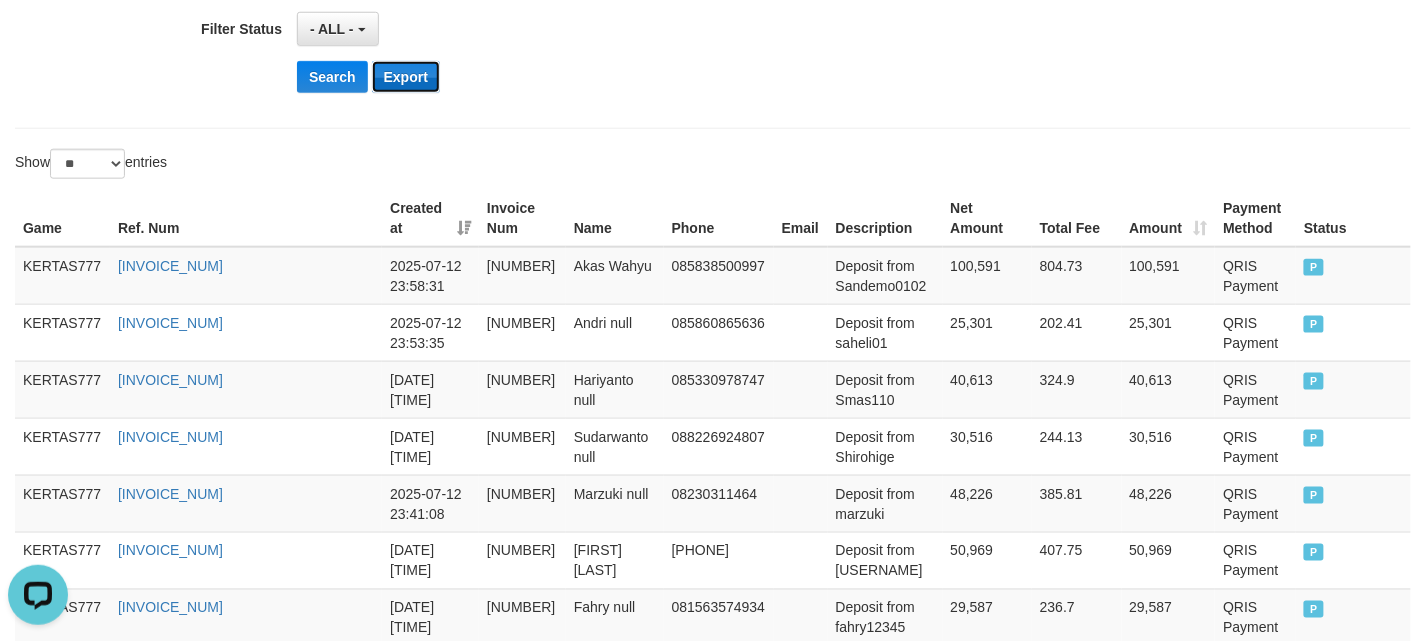 click on "Export" at bounding box center (406, 77) 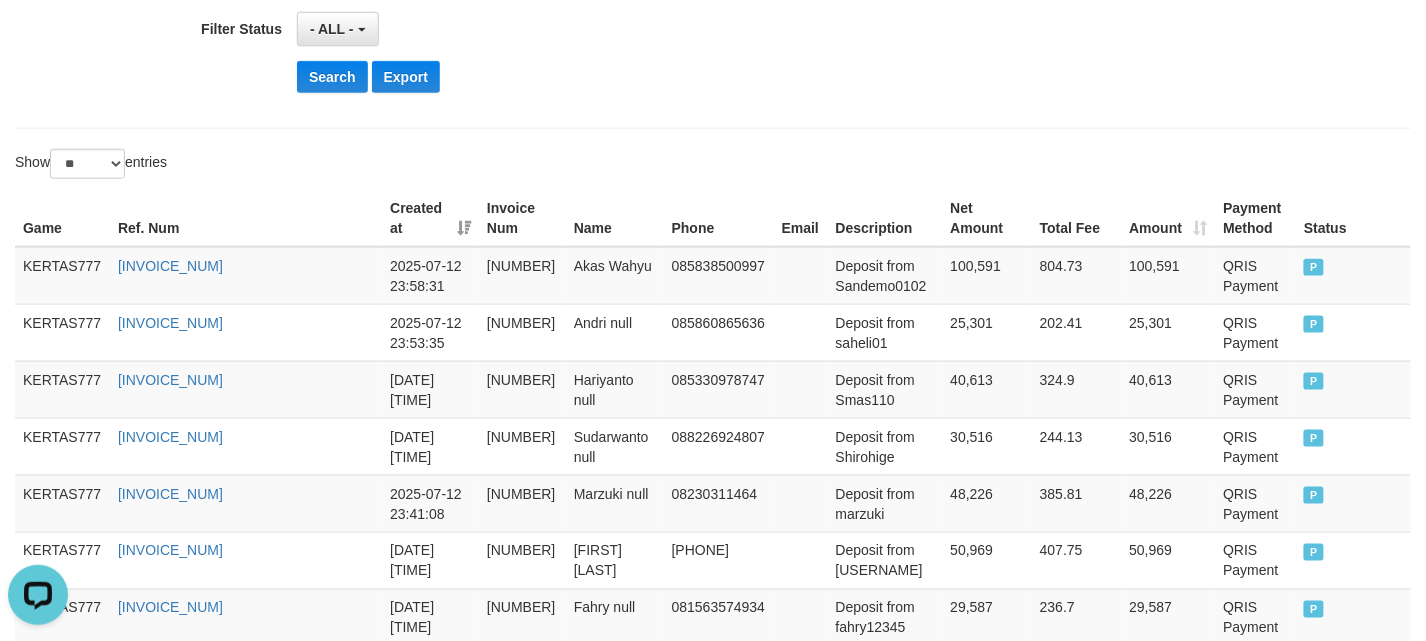 click on "**********" at bounding box center [713, 648] 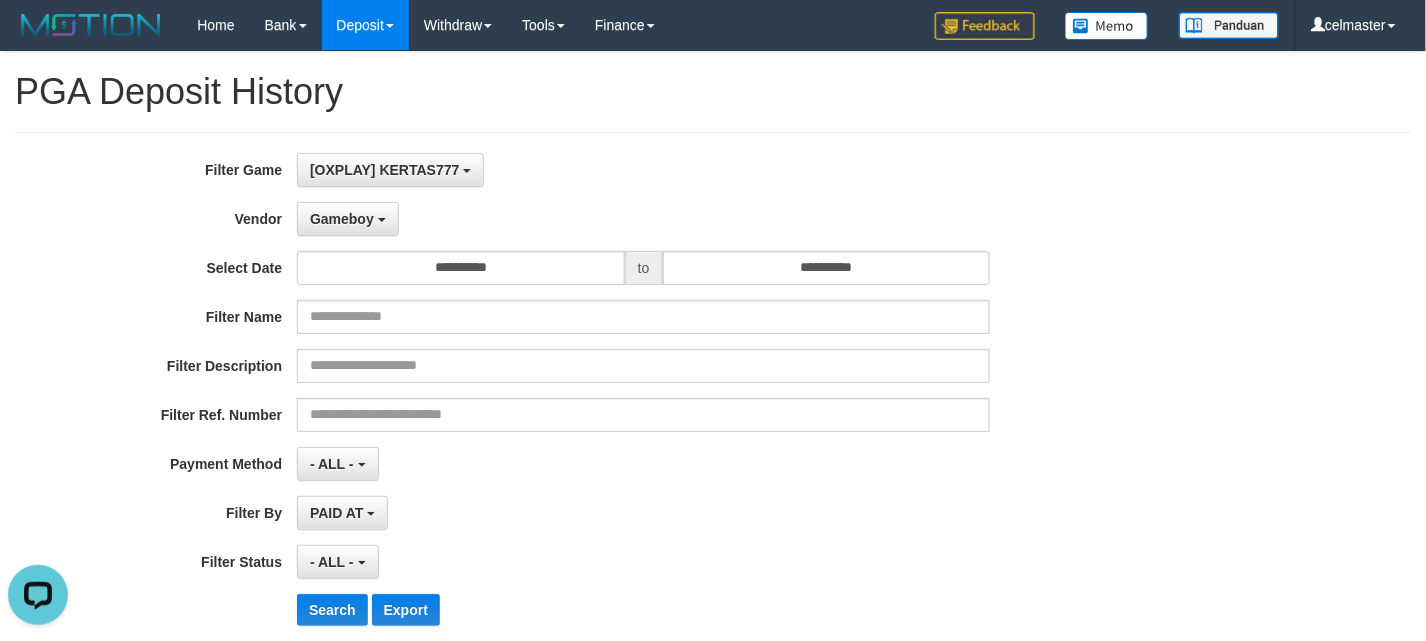 drag, startPoint x: 490, startPoint y: 120, endPoint x: 473, endPoint y: 121, distance: 17.029387 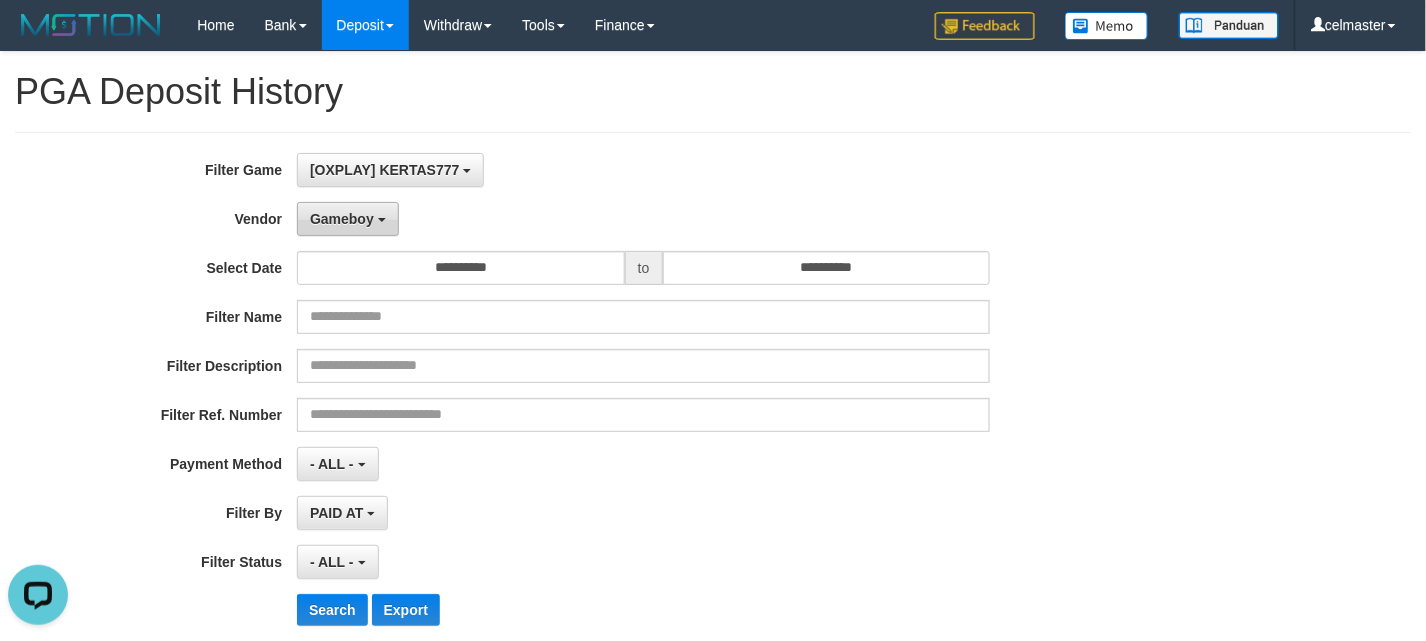 click on "Gameboy" at bounding box center (348, 219) 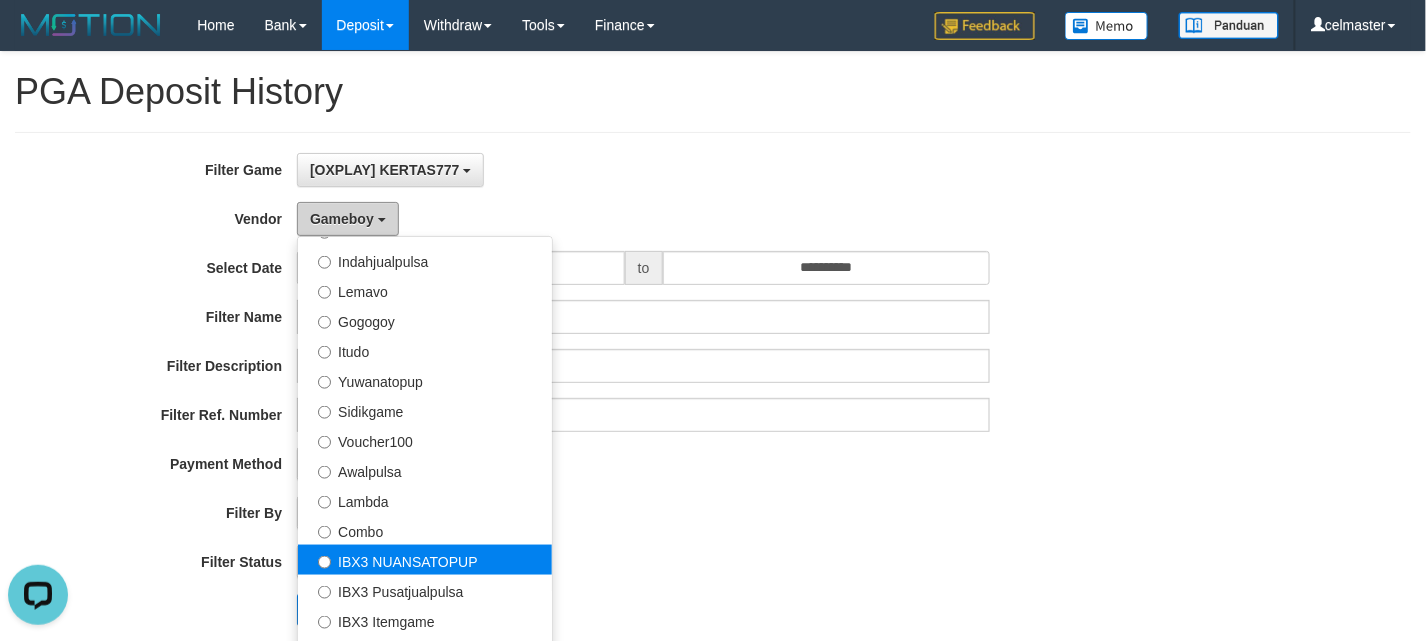scroll, scrollTop: 688, scrollLeft: 0, axis: vertical 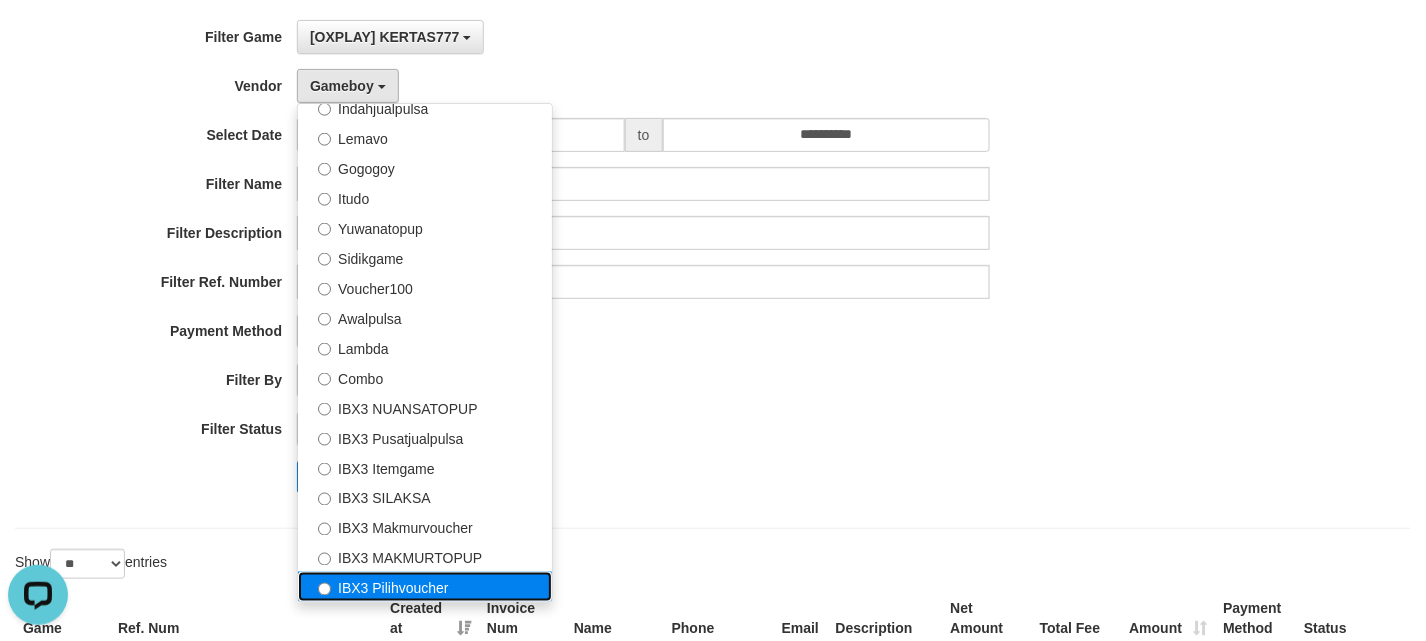 click on "IBX3 Pilihvoucher" at bounding box center (425, 587) 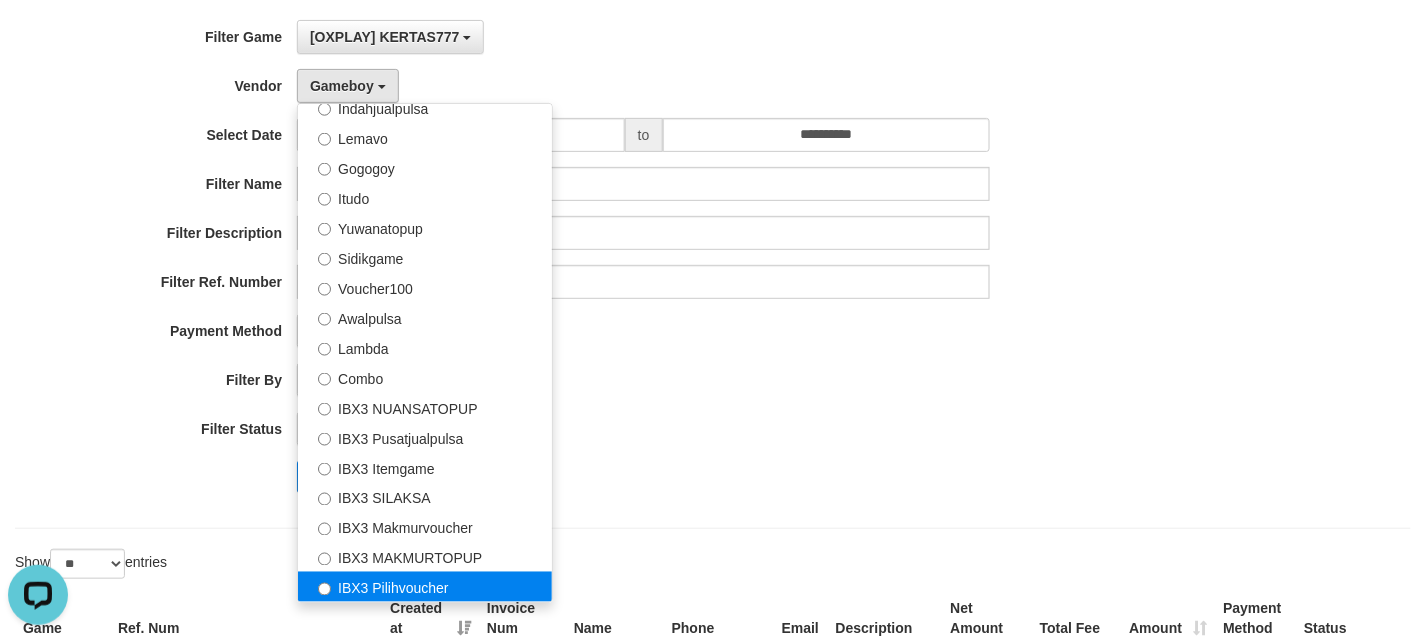 select on "**********" 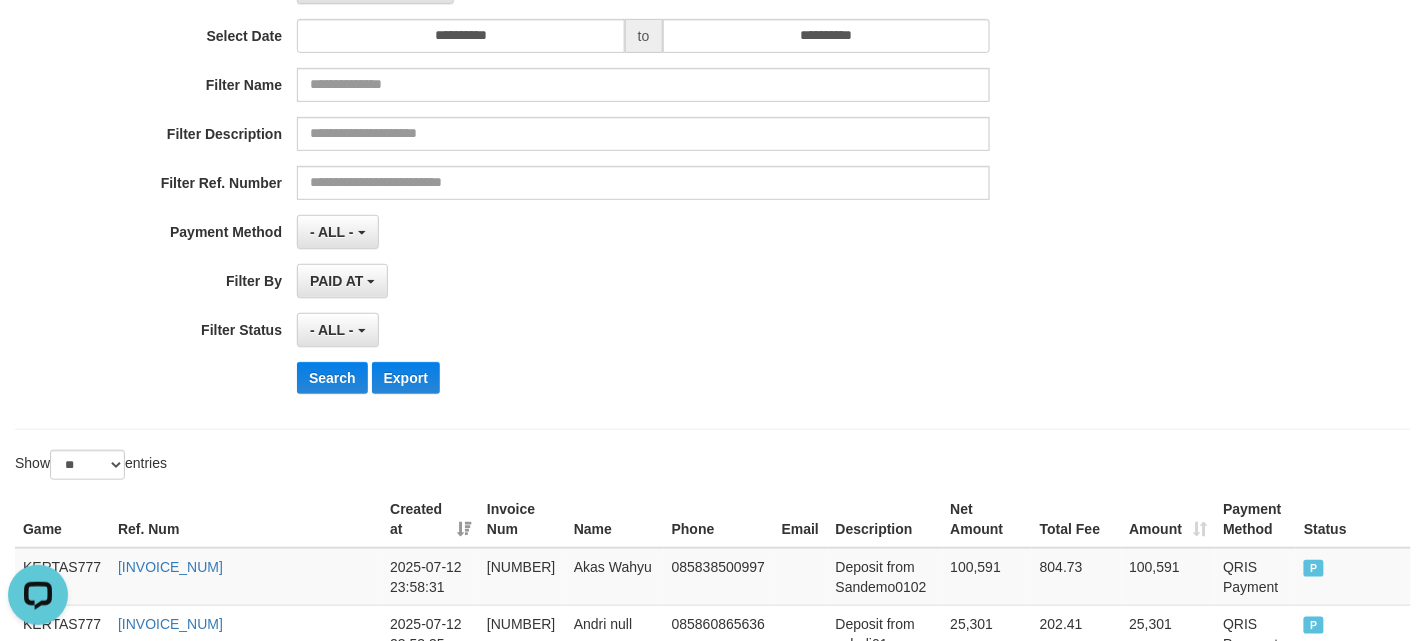 scroll, scrollTop: 400, scrollLeft: 0, axis: vertical 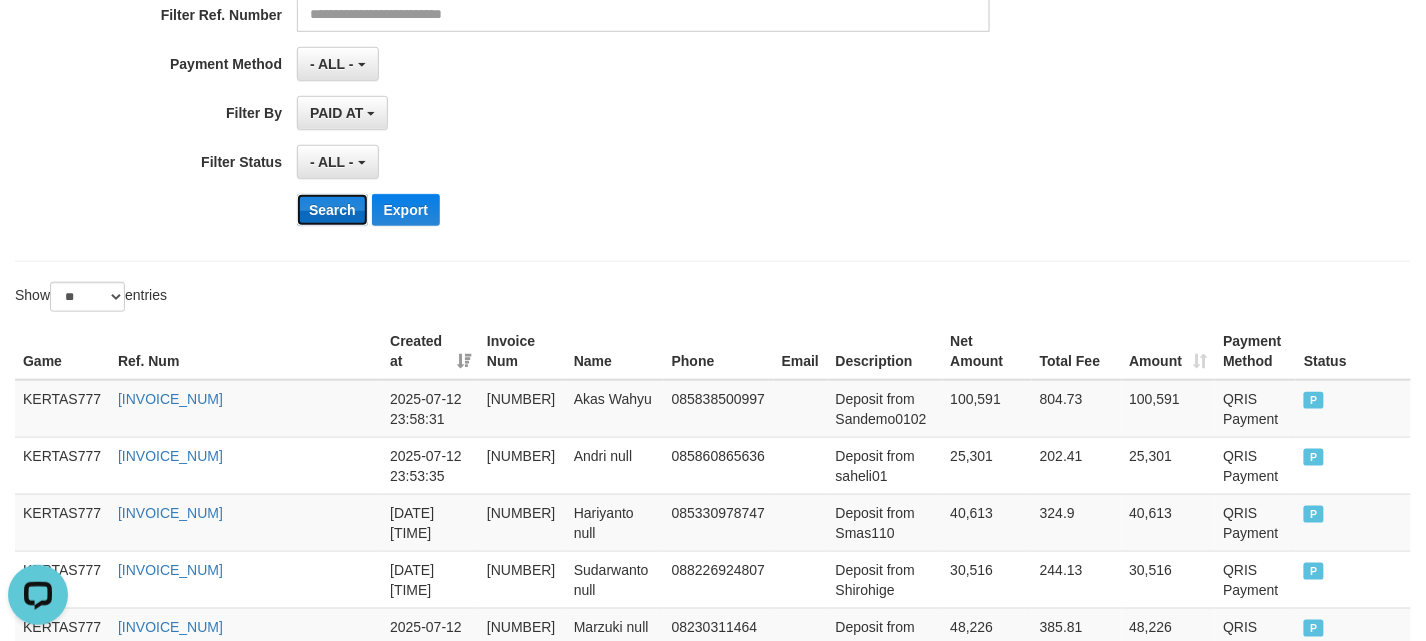 click on "Search" at bounding box center (332, 210) 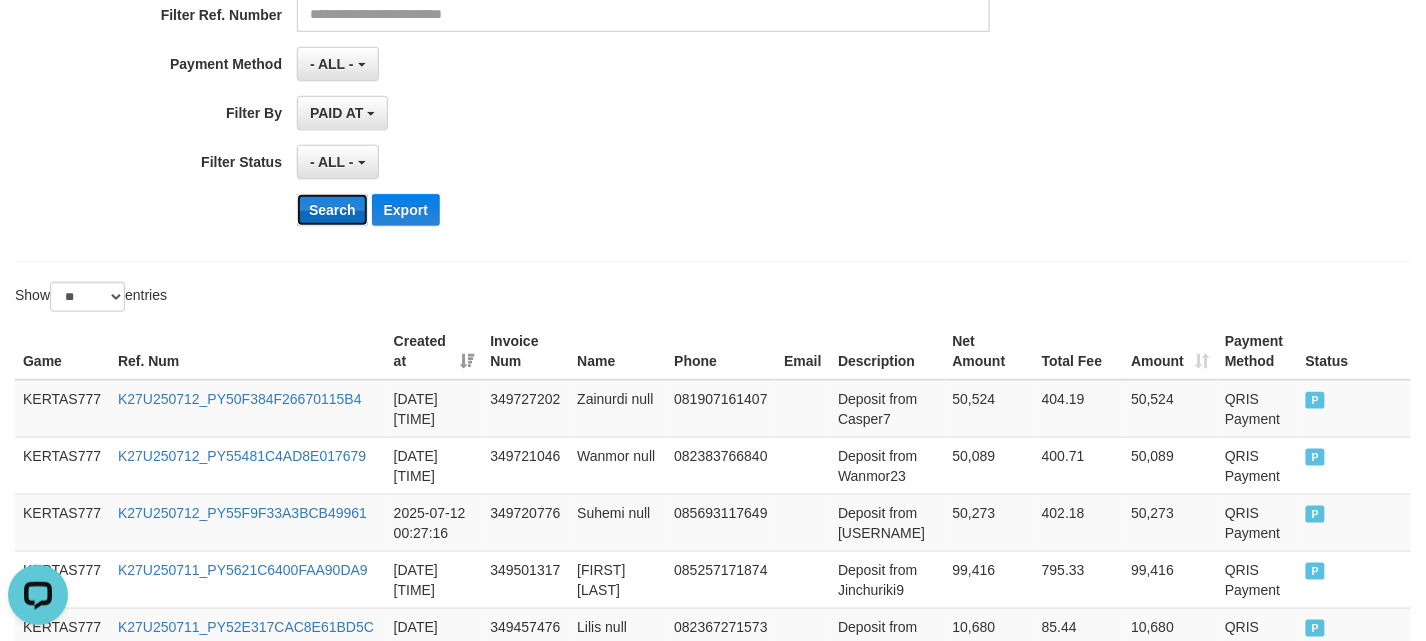 click on "Search" at bounding box center [332, 210] 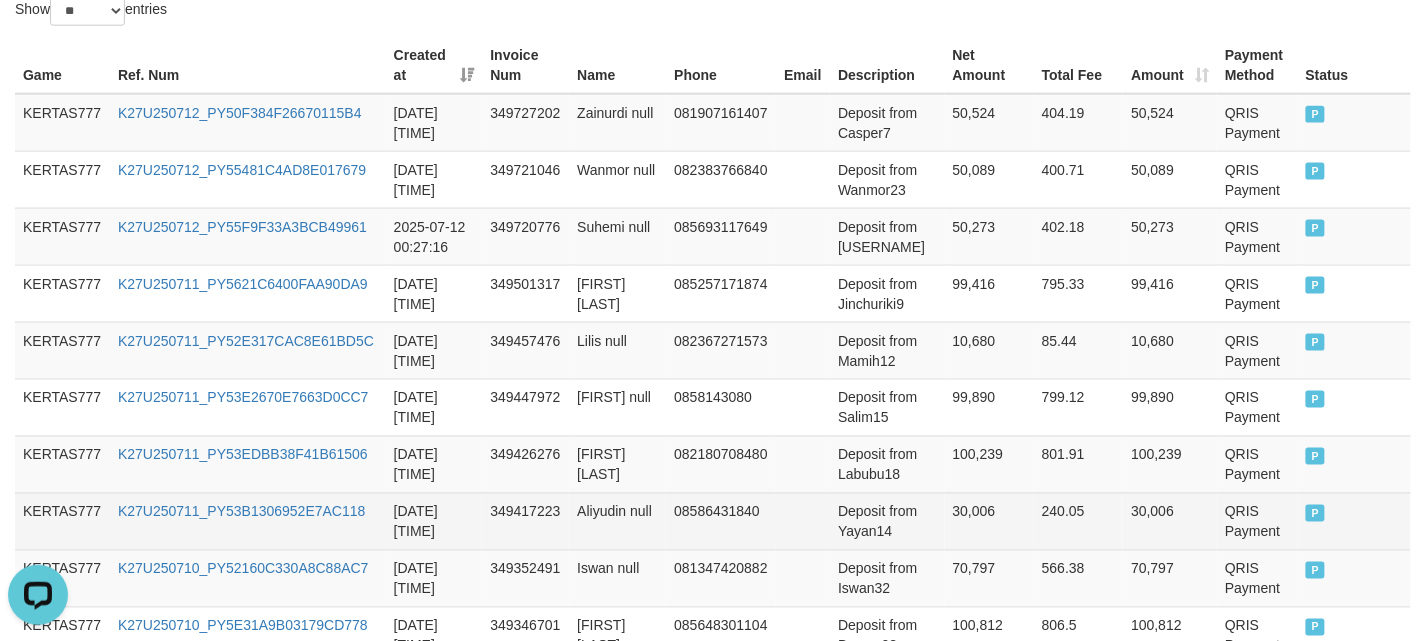 scroll, scrollTop: 666, scrollLeft: 0, axis: vertical 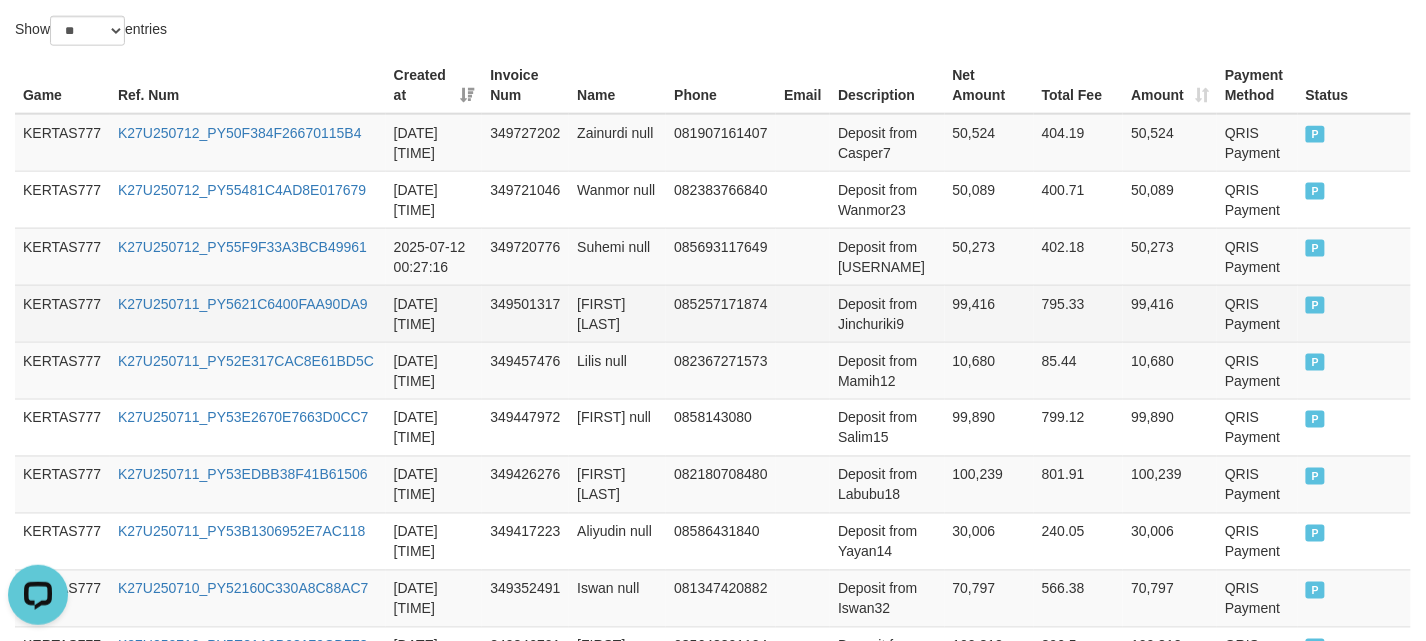 click on "99,416" at bounding box center [989, 313] 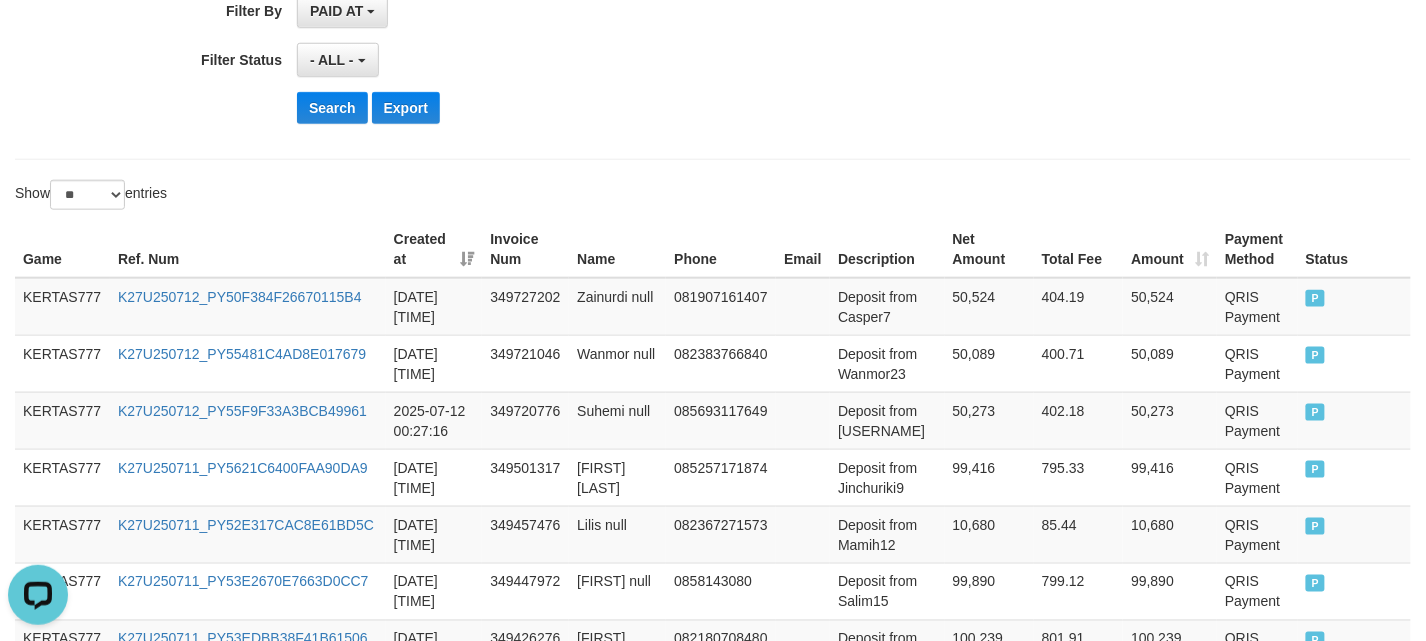 scroll, scrollTop: 266, scrollLeft: 0, axis: vertical 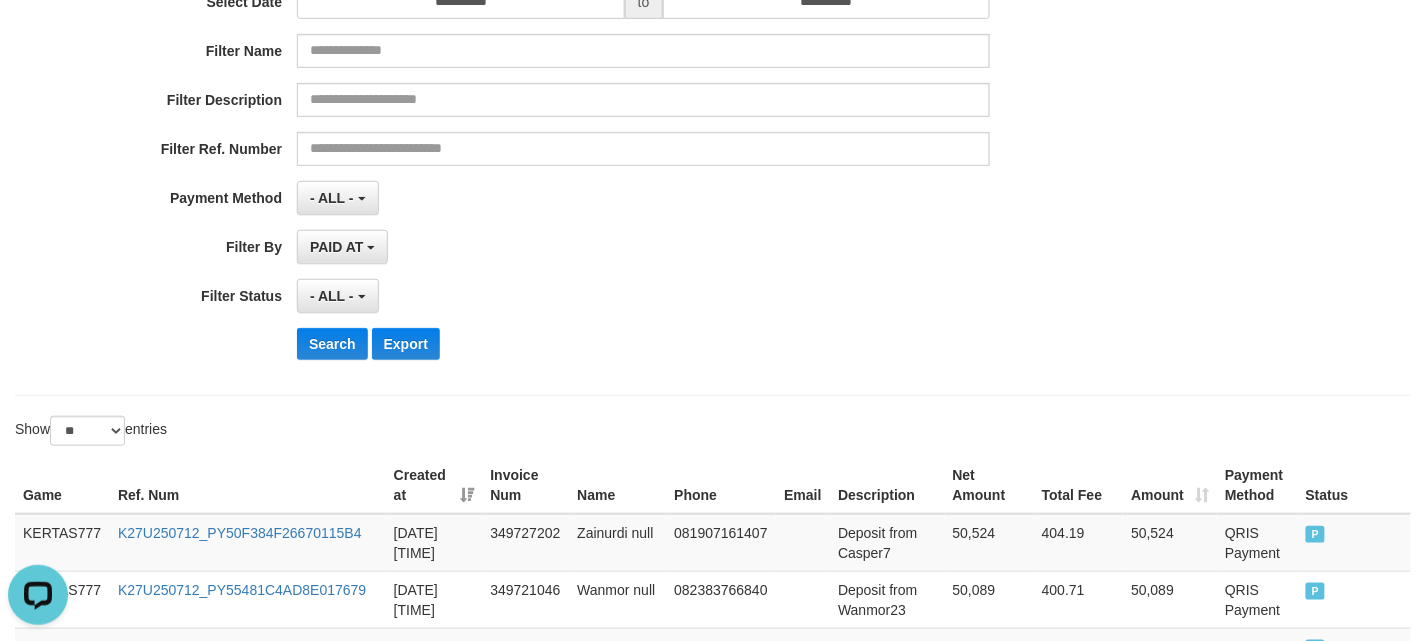 drag, startPoint x: 536, startPoint y: 260, endPoint x: 464, endPoint y: 260, distance: 72 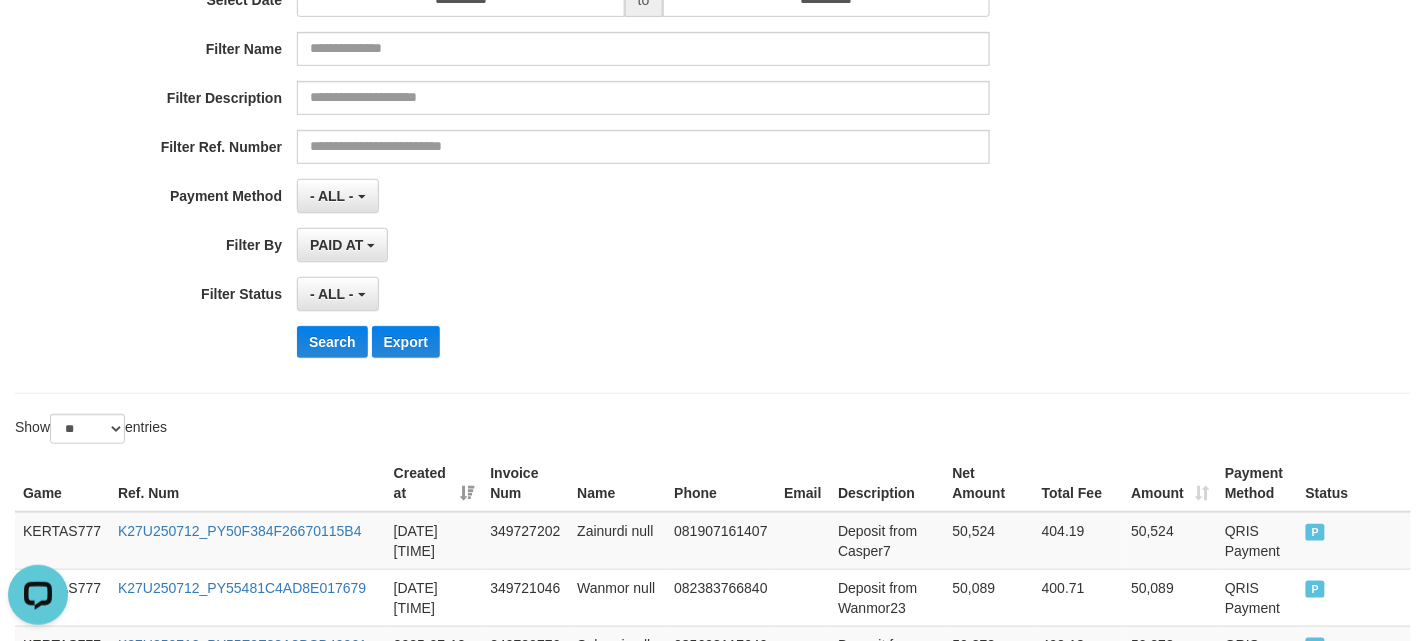 scroll, scrollTop: 0, scrollLeft: 0, axis: both 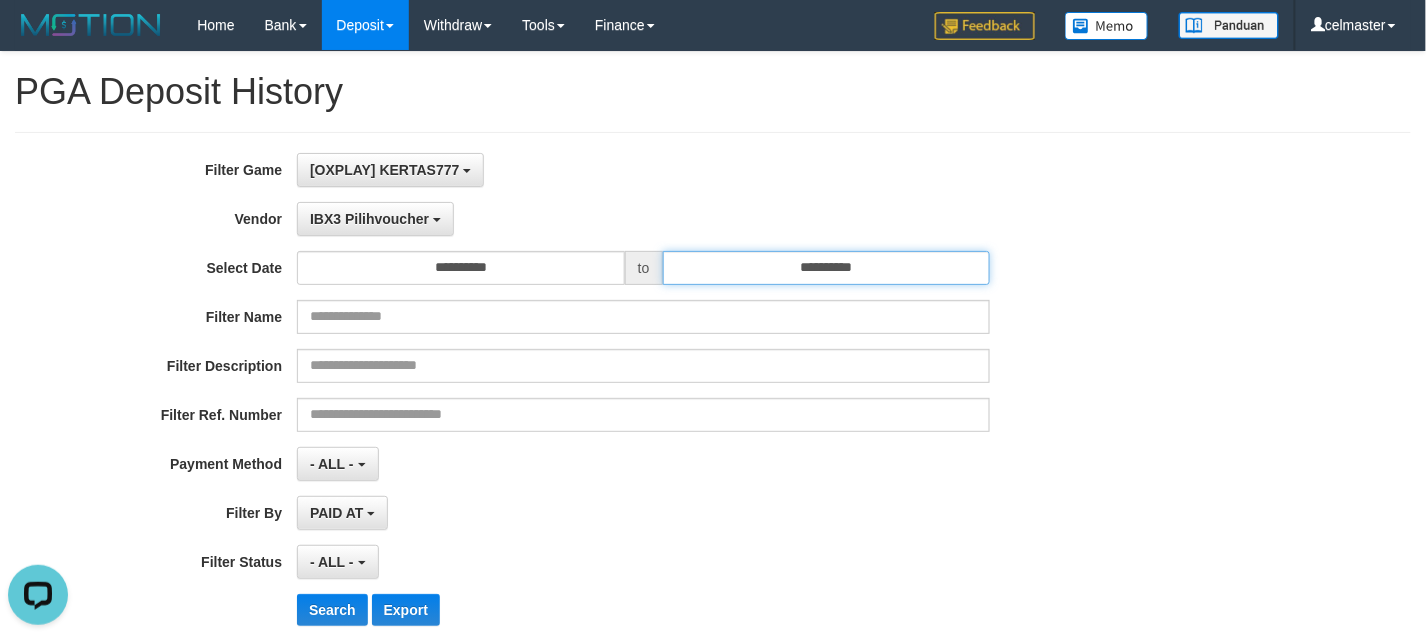 click on "**********" at bounding box center [827, 268] 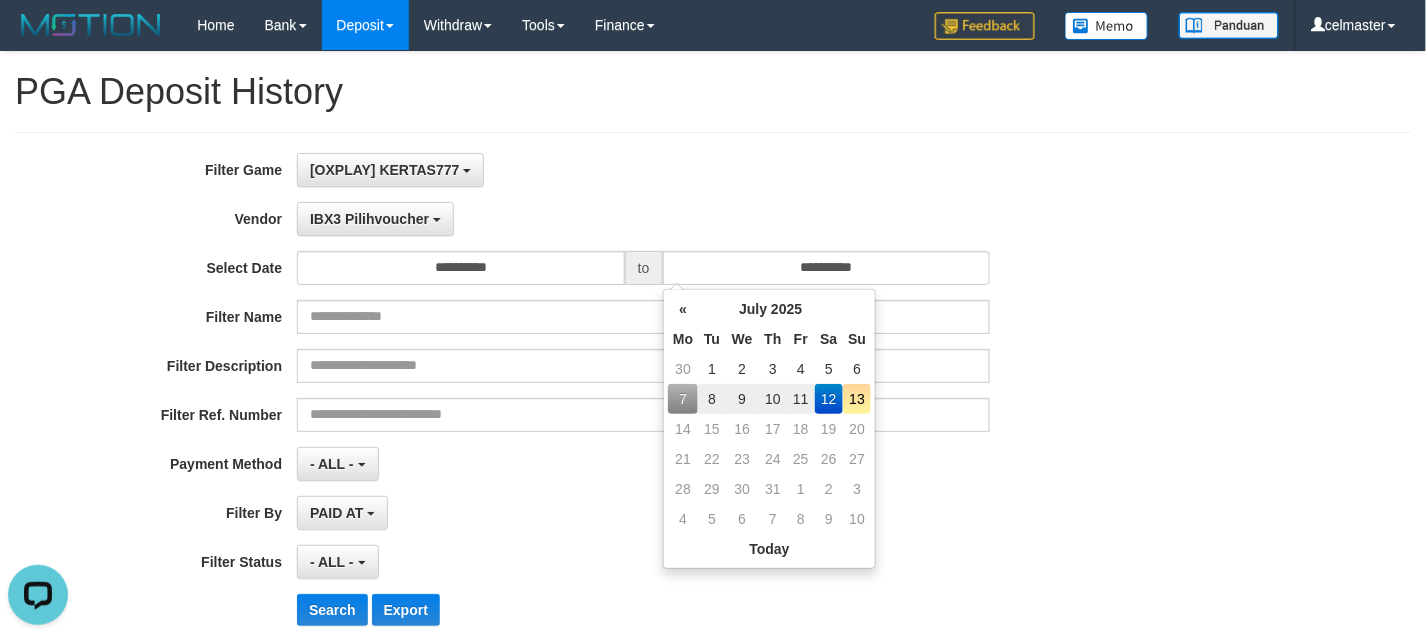 click on "13" at bounding box center (857, 399) 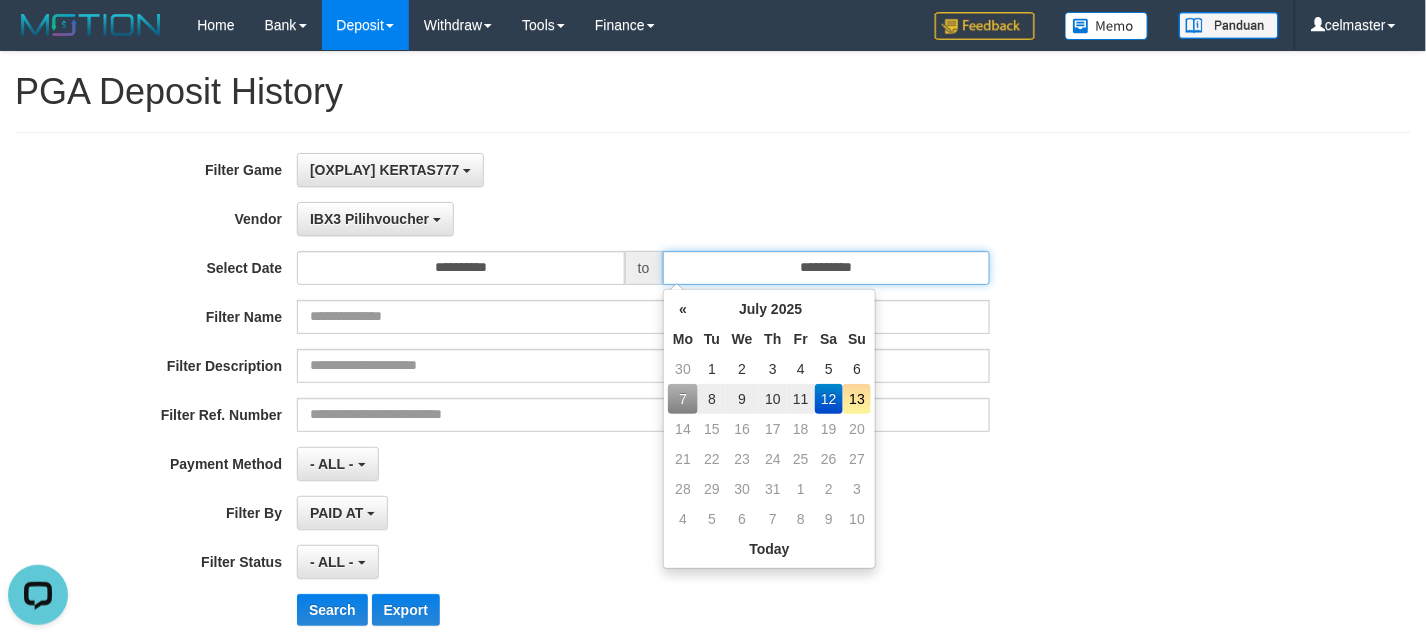 type on "**********" 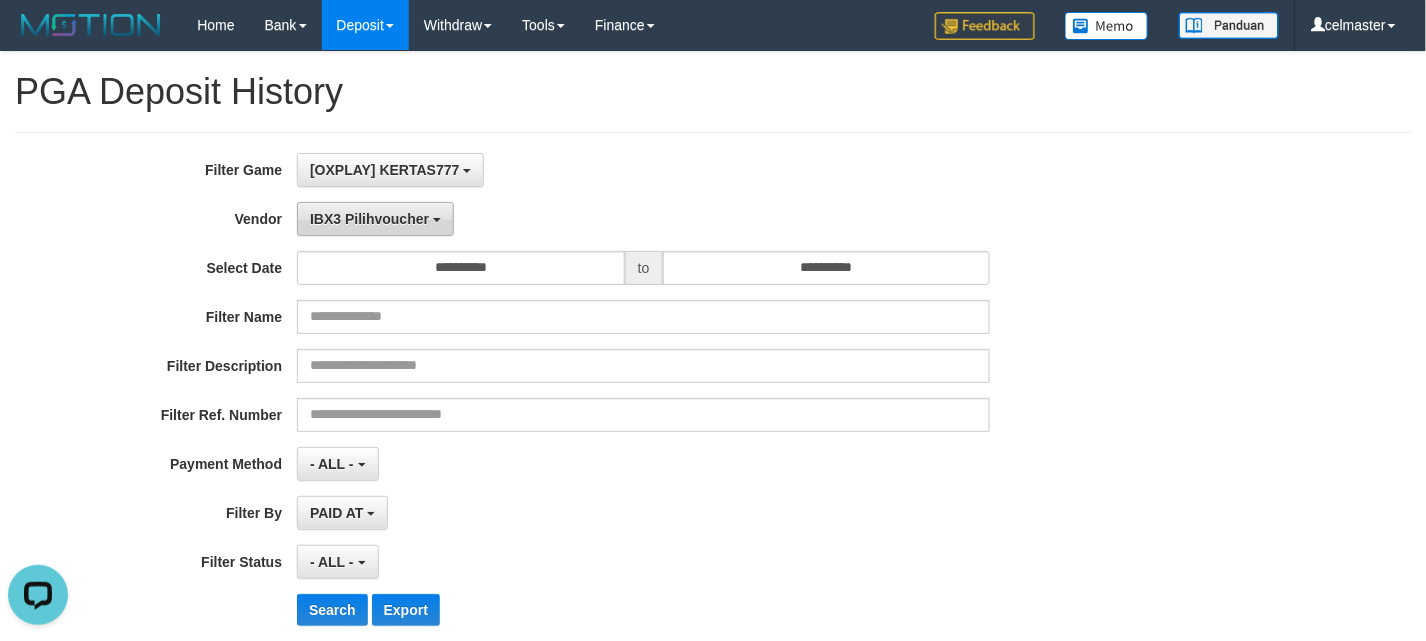 click on "IBX3 Pilihvoucher" at bounding box center [369, 219] 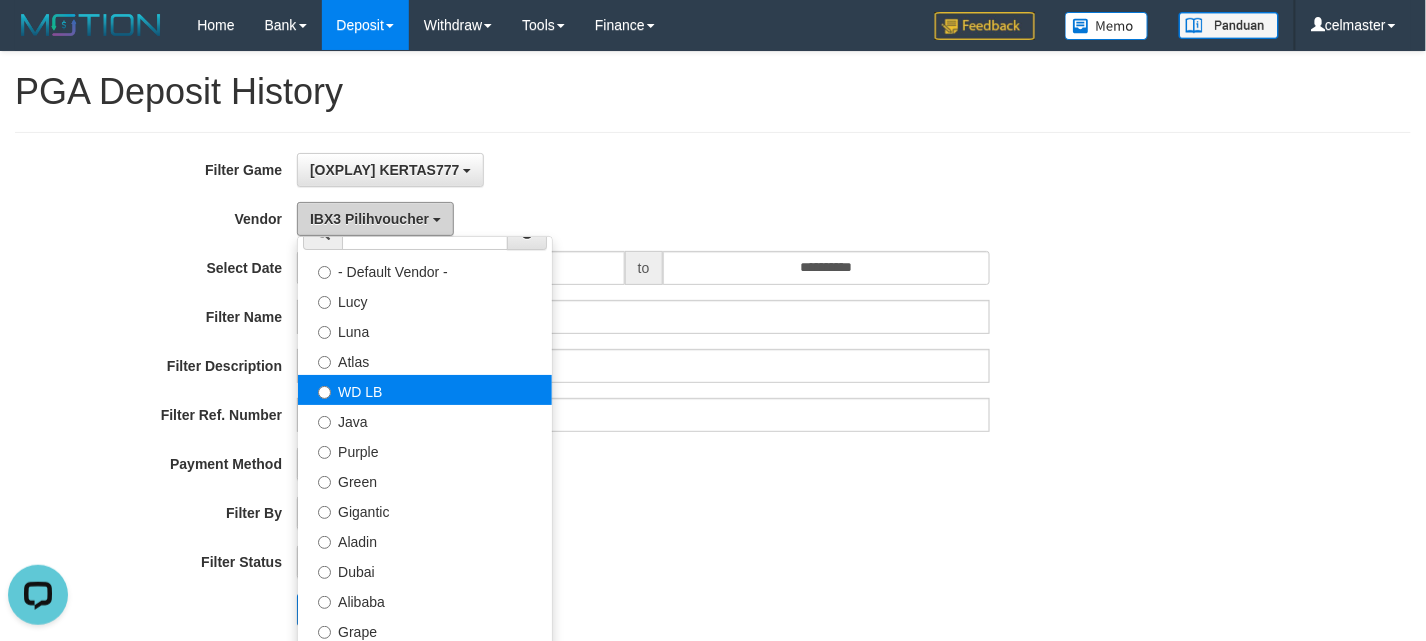 scroll, scrollTop: 0, scrollLeft: 0, axis: both 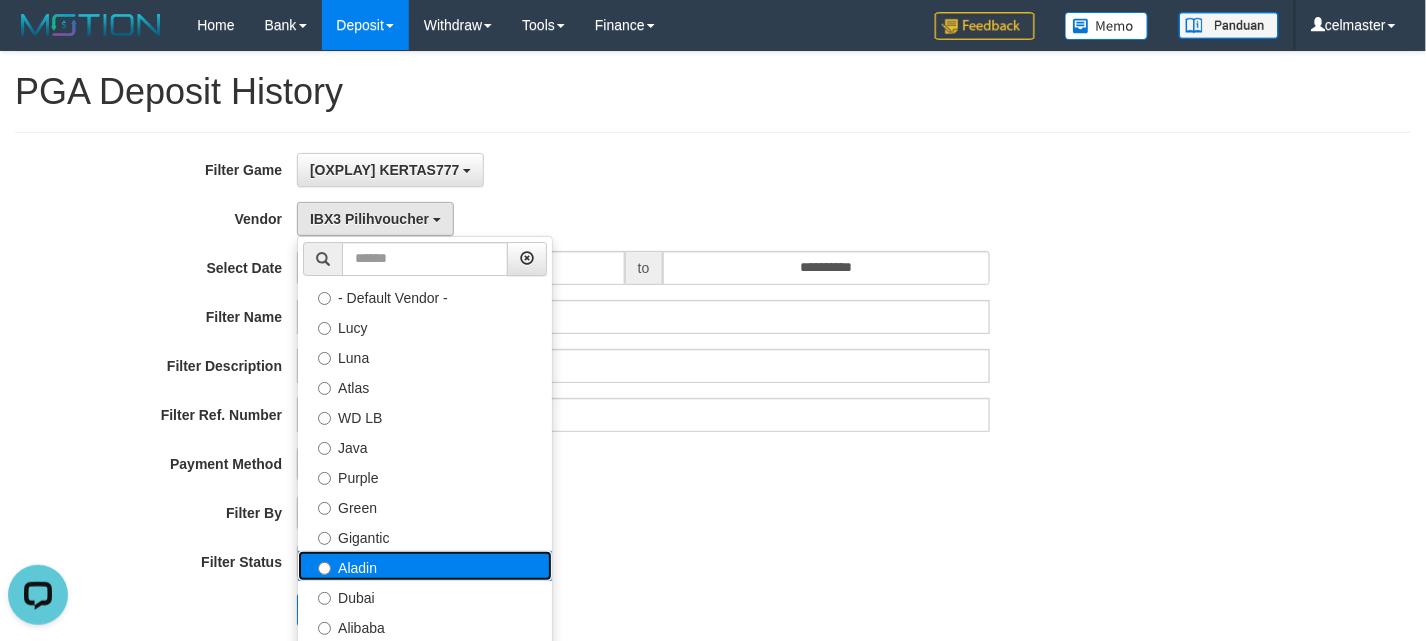 click on "Aladin" at bounding box center [425, 566] 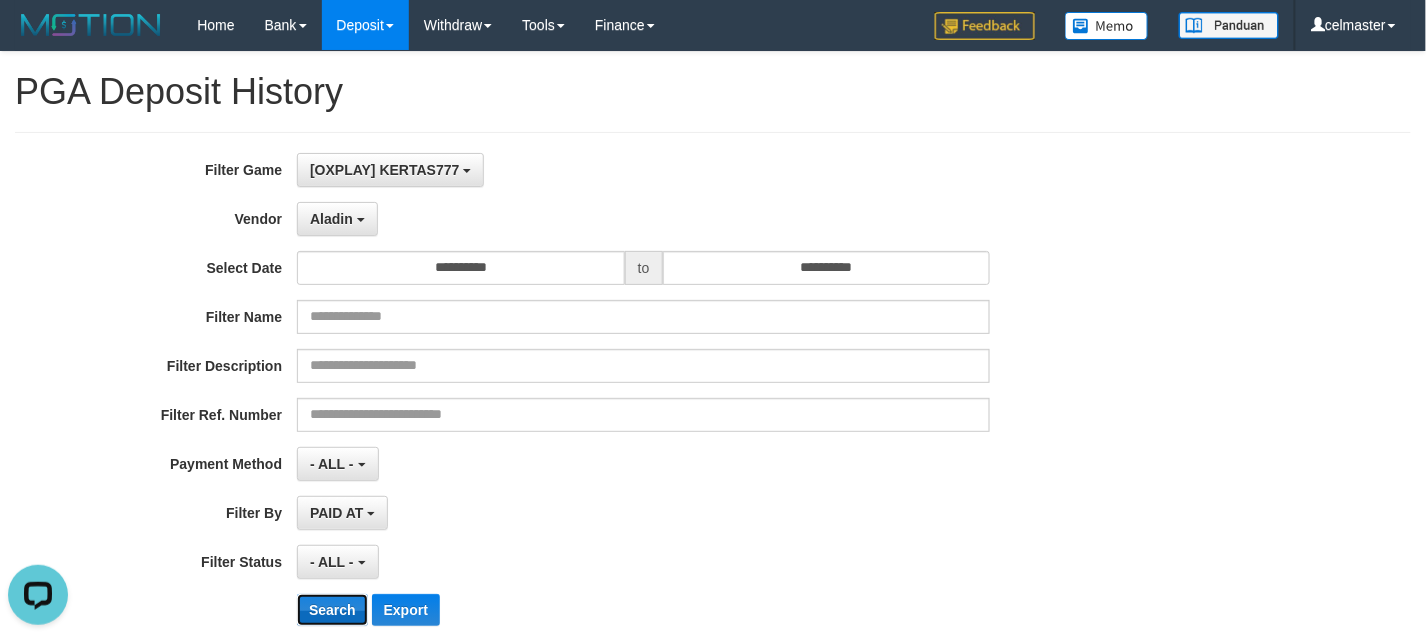 click on "Search" at bounding box center [332, 610] 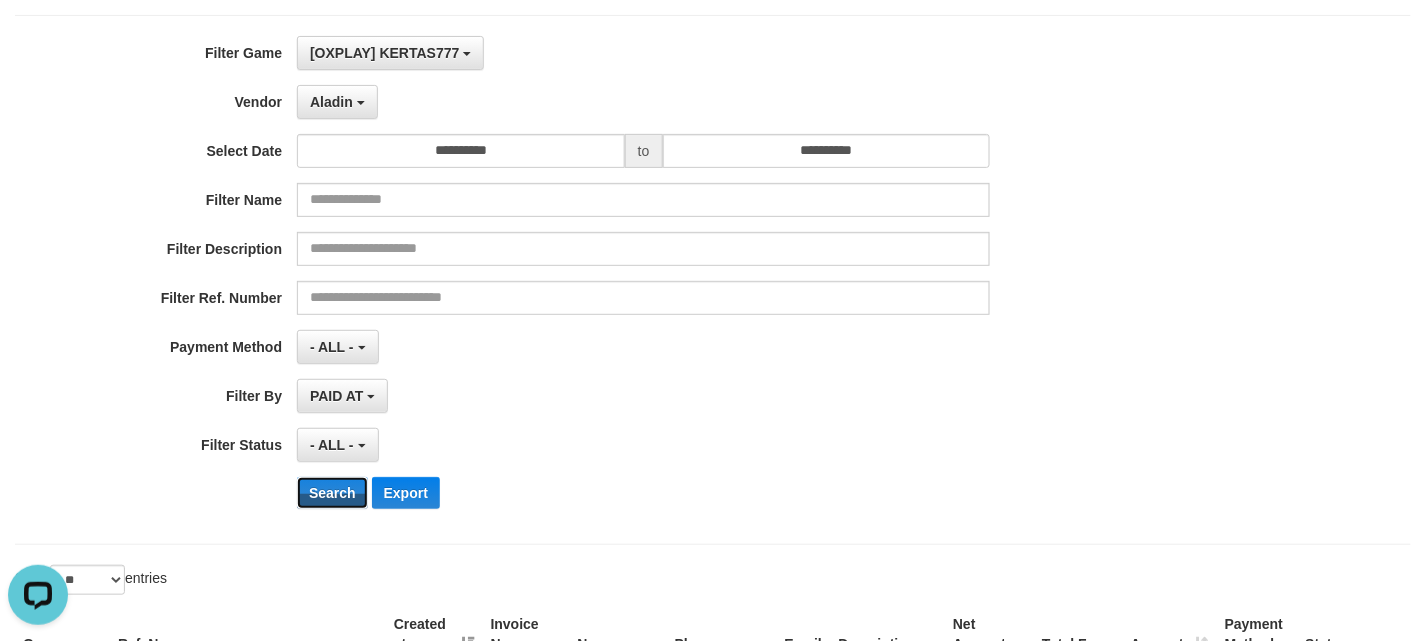 scroll, scrollTop: 266, scrollLeft: 0, axis: vertical 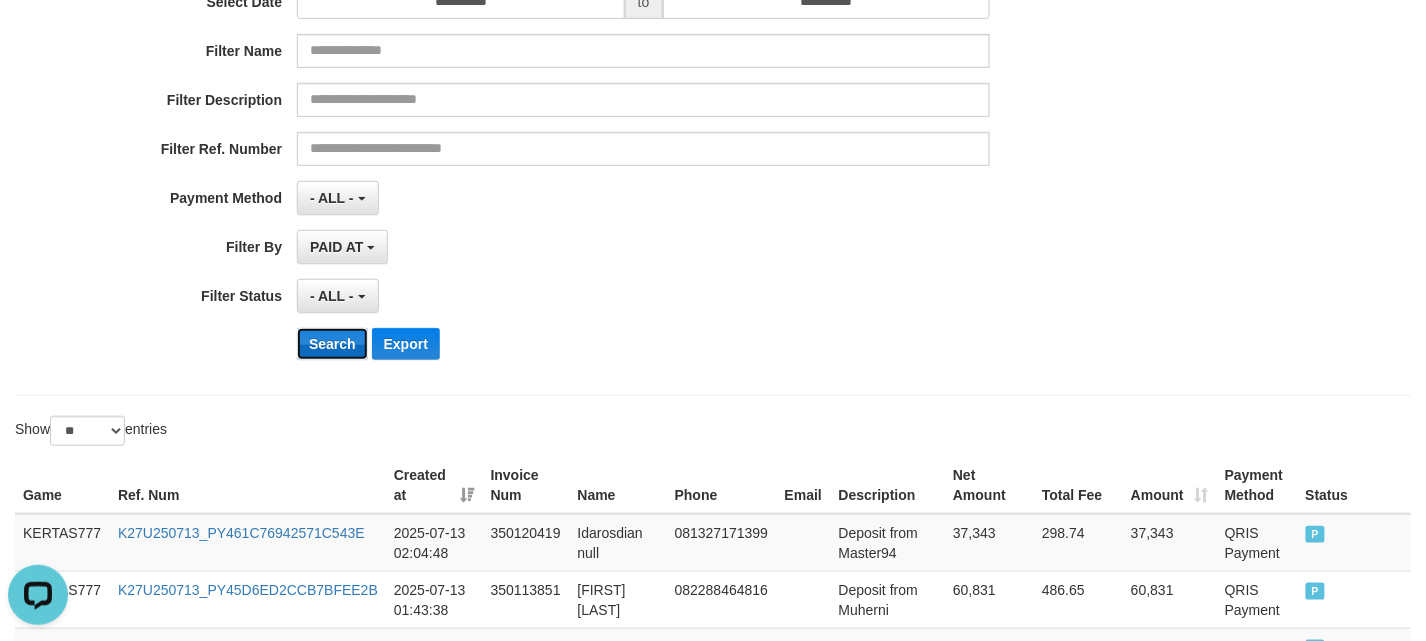 click on "Search" at bounding box center [332, 344] 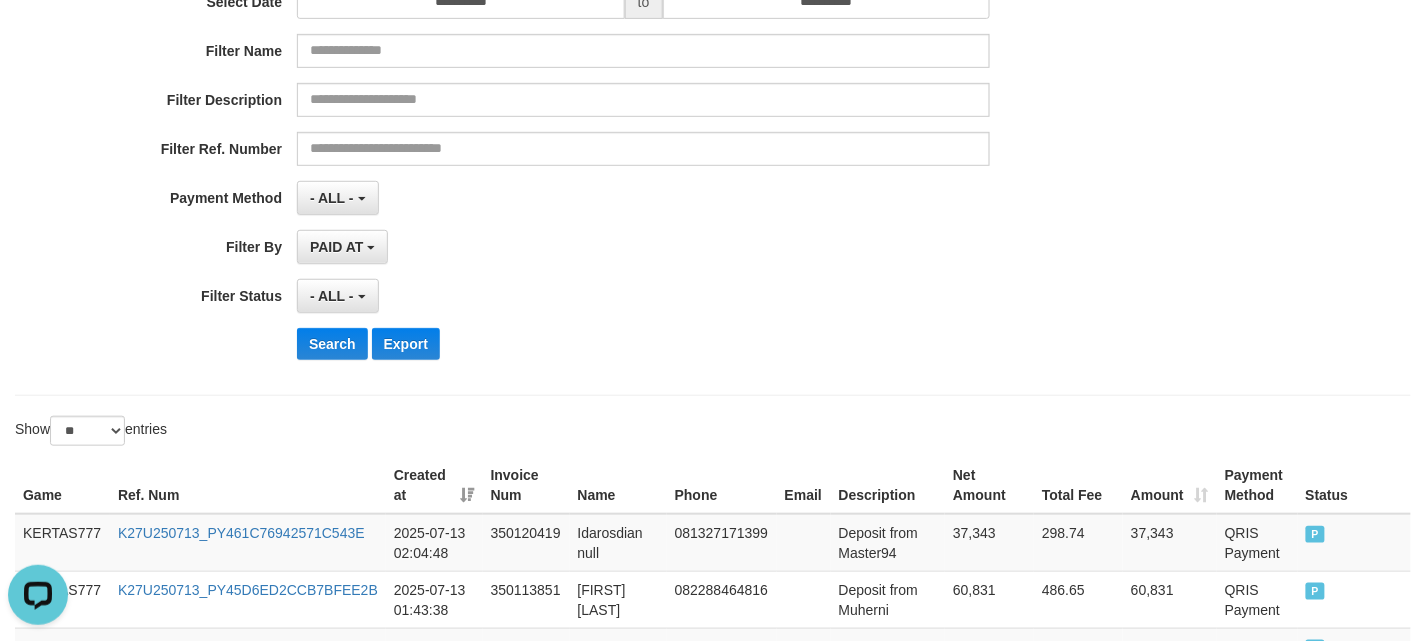 click on "**********" at bounding box center (594, 198) 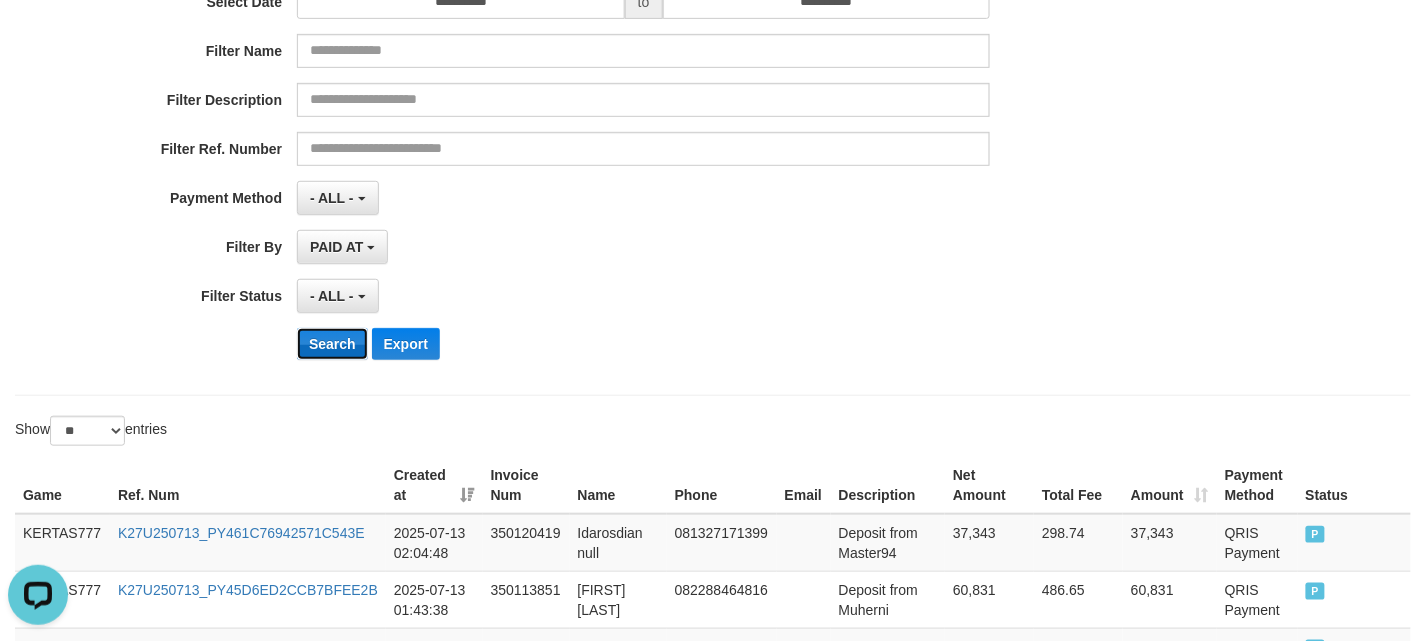 click on "Search" at bounding box center [332, 344] 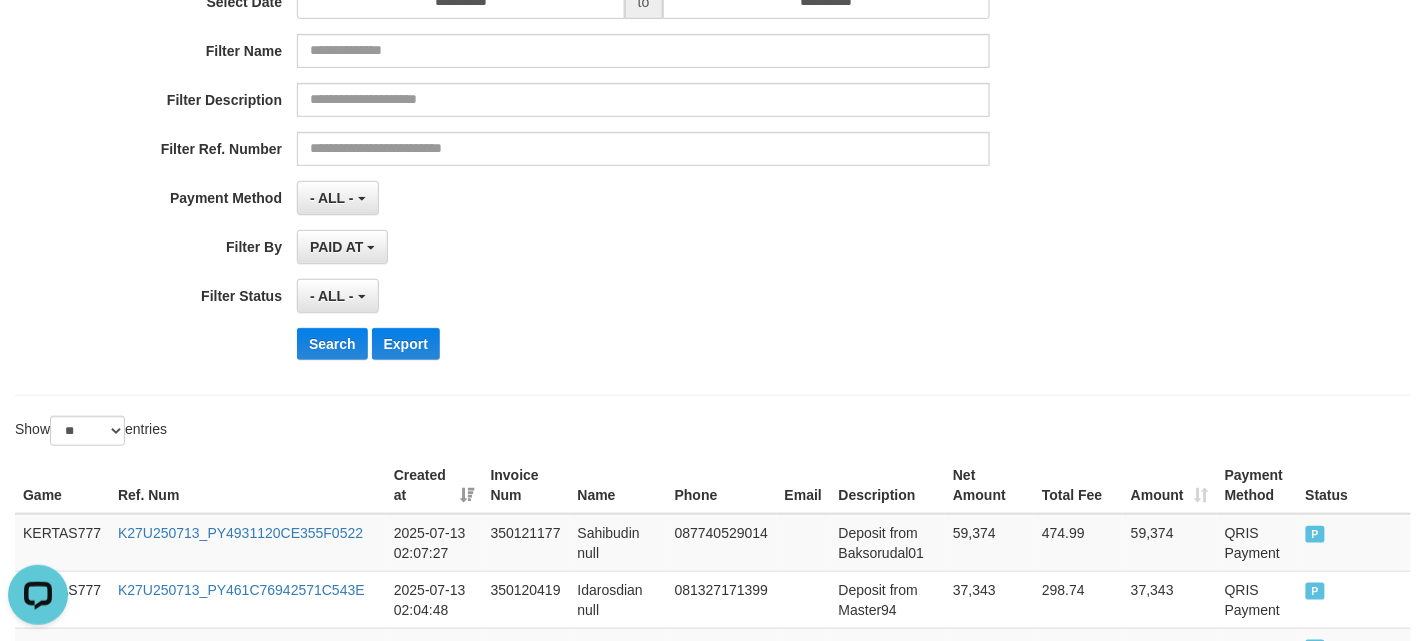 click on "- ALL -    SELECT ALL  - ALL -  SELECT STATUS
PENDING/UNPAID
PAID
CANCELED
EXPIRED" at bounding box center [643, 296] 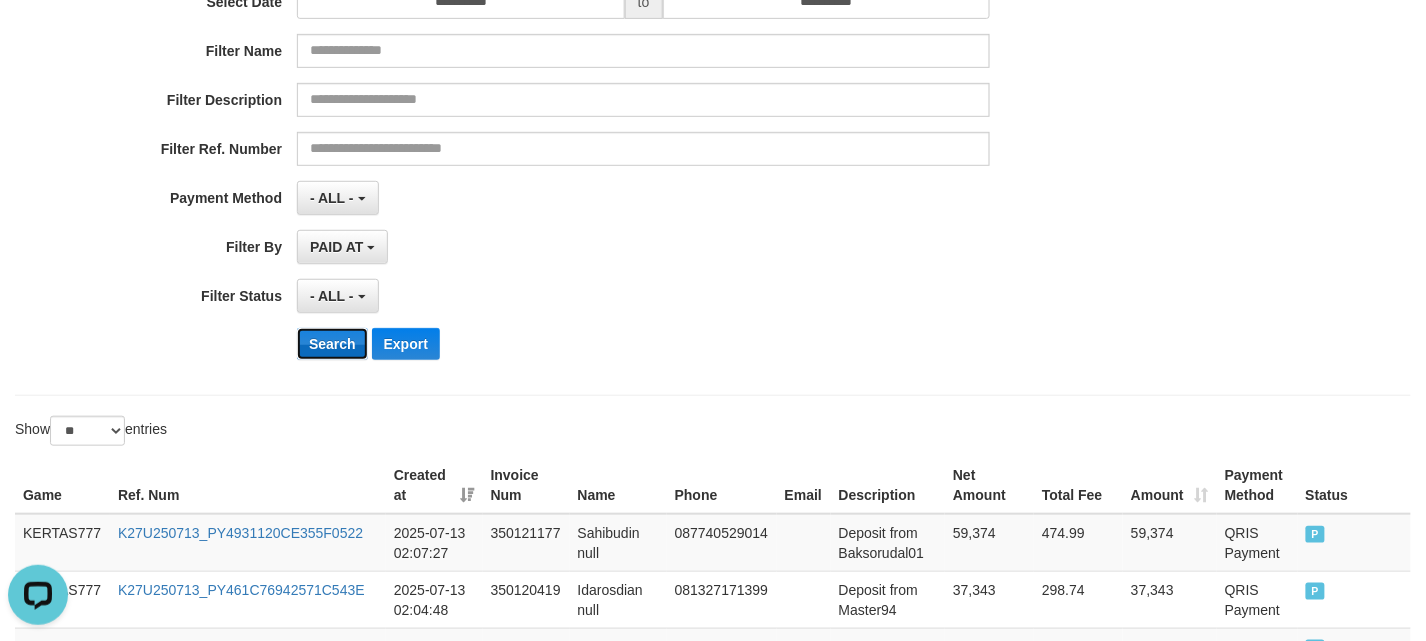 click on "Search" at bounding box center [332, 344] 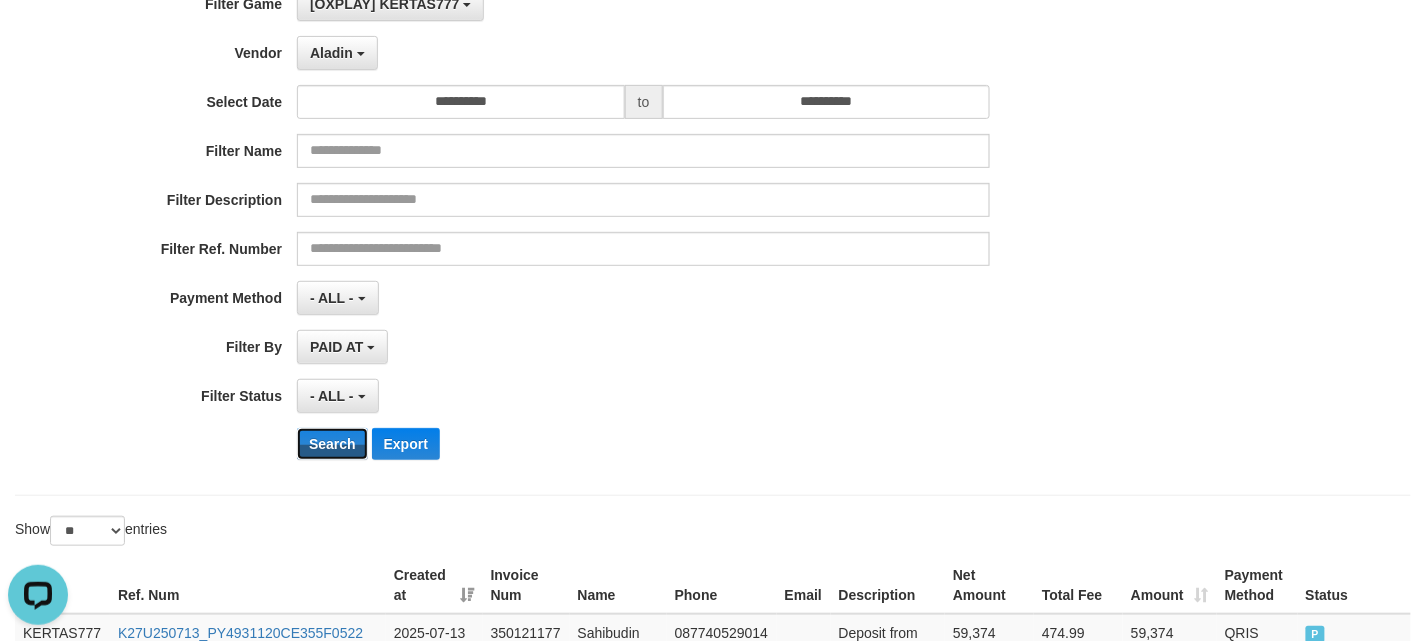 scroll, scrollTop: 266, scrollLeft: 0, axis: vertical 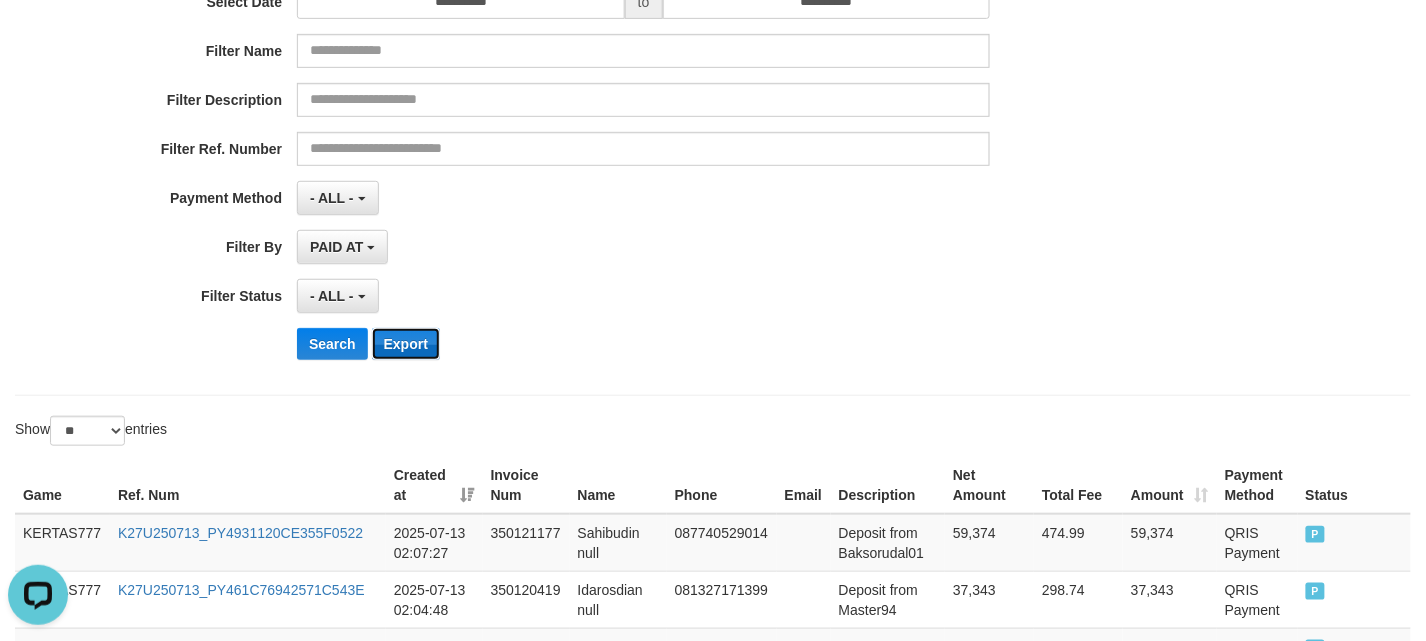 click on "Export" at bounding box center (406, 344) 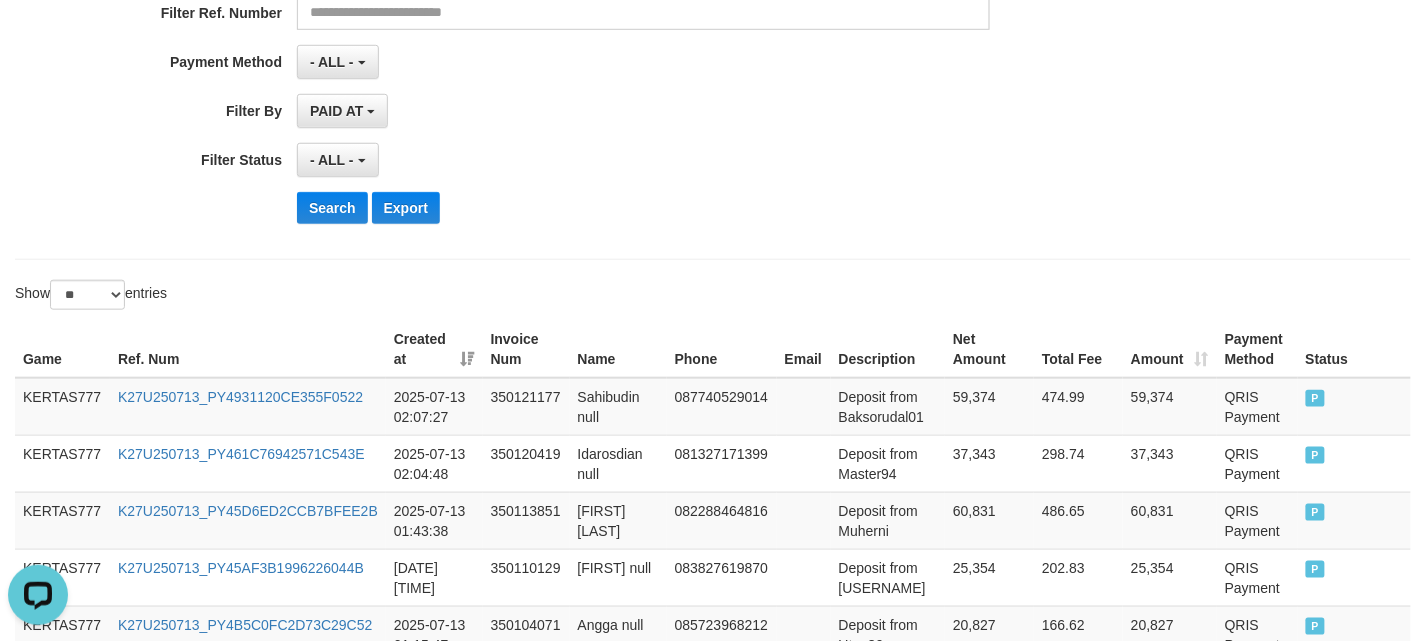 scroll, scrollTop: 533, scrollLeft: 0, axis: vertical 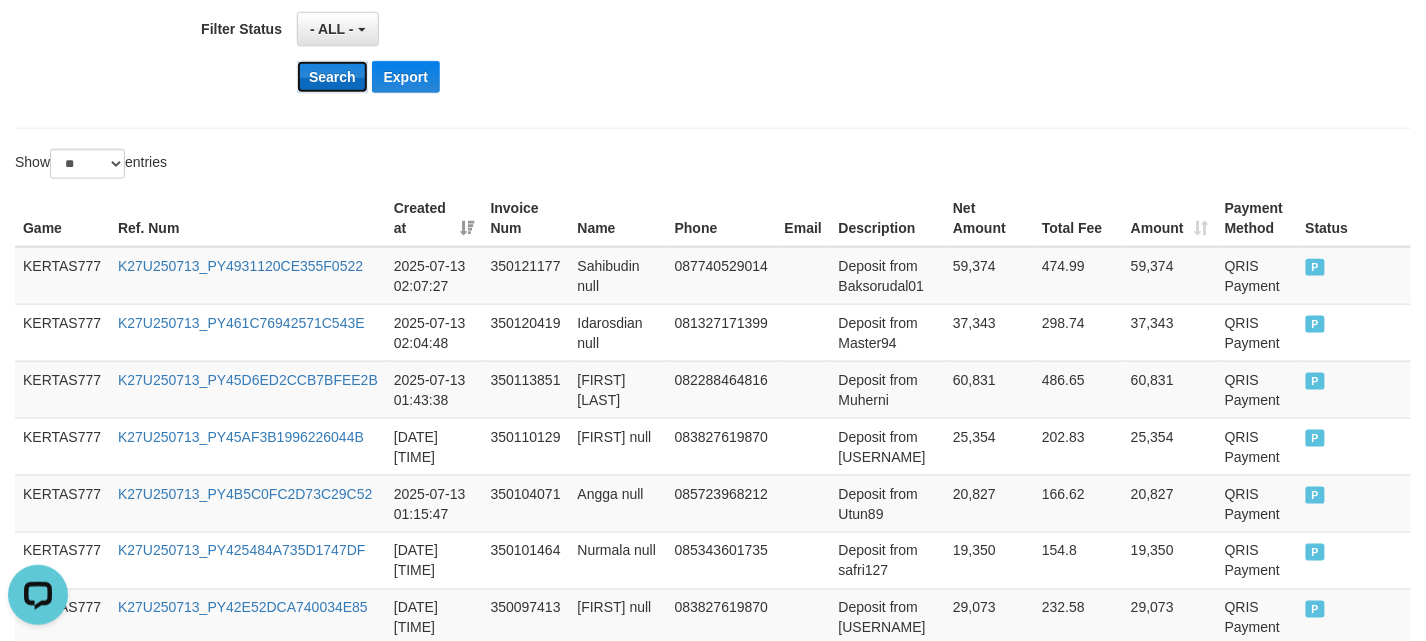 click on "Search" at bounding box center (332, 77) 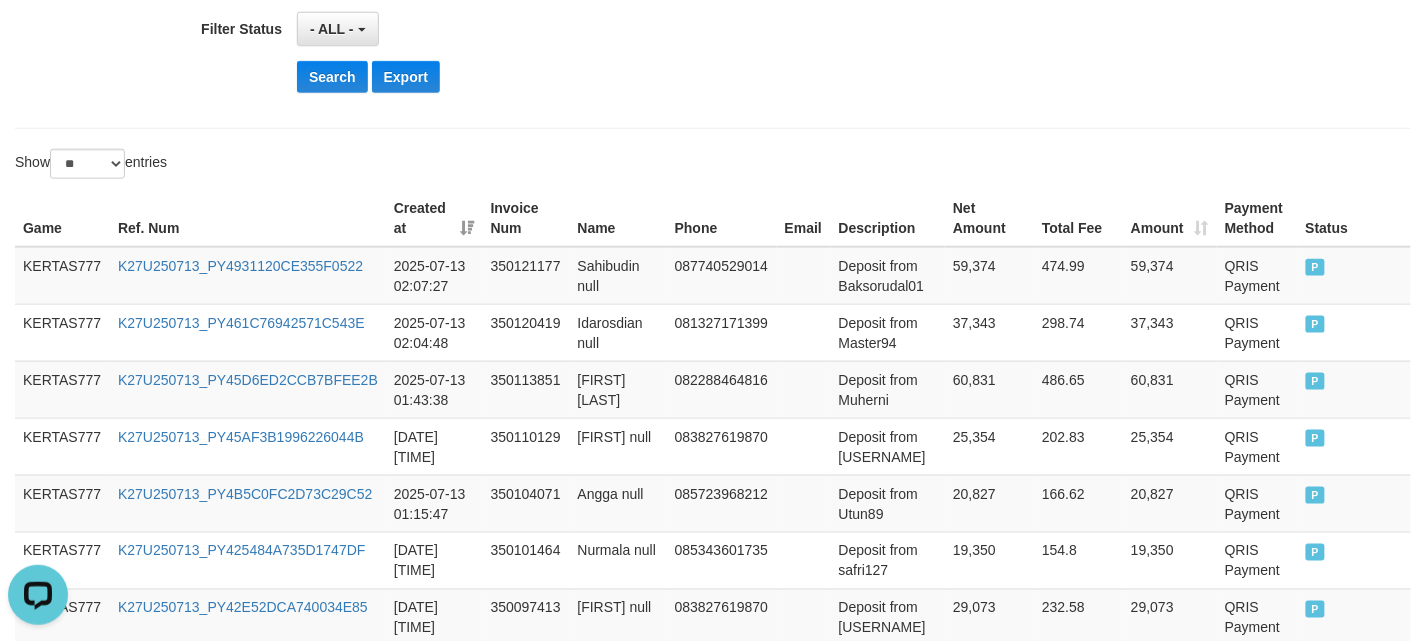 click on "Show  ** ** ** ***  entries" at bounding box center (713, 166) 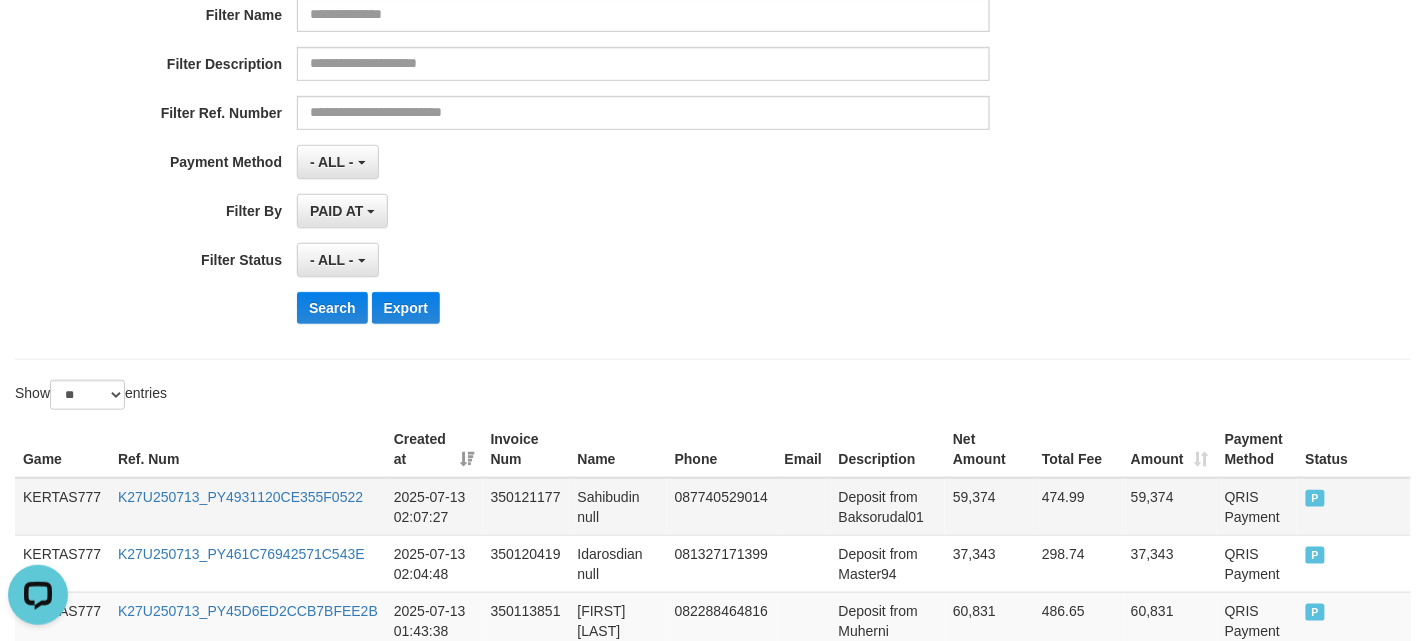 scroll, scrollTop: 60, scrollLeft: 0, axis: vertical 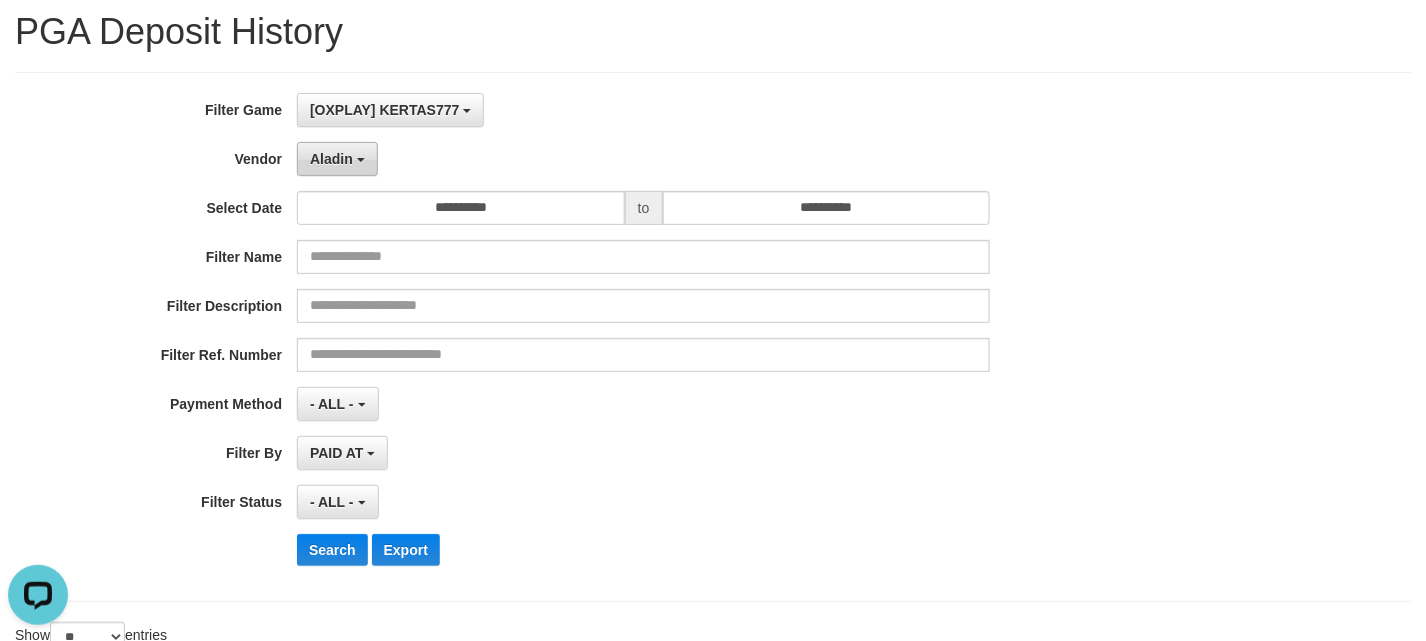 click on "Aladin" at bounding box center (337, 159) 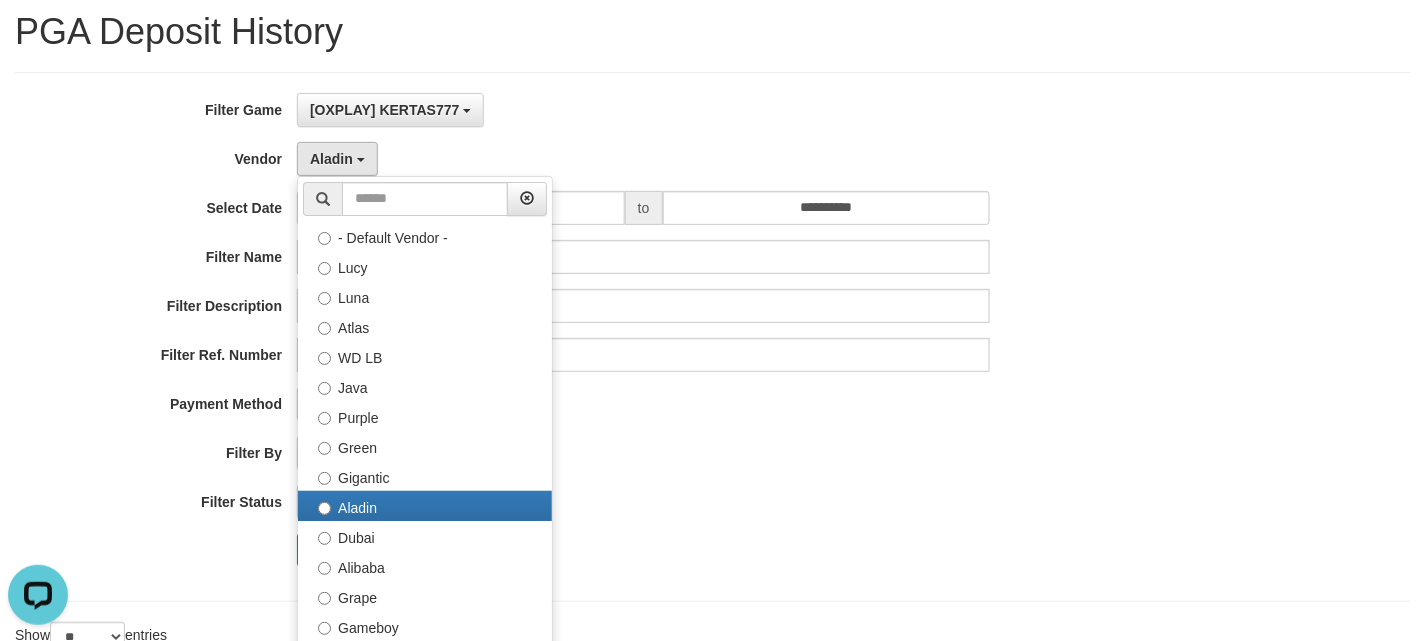 click on "**********" at bounding box center [594, 337] 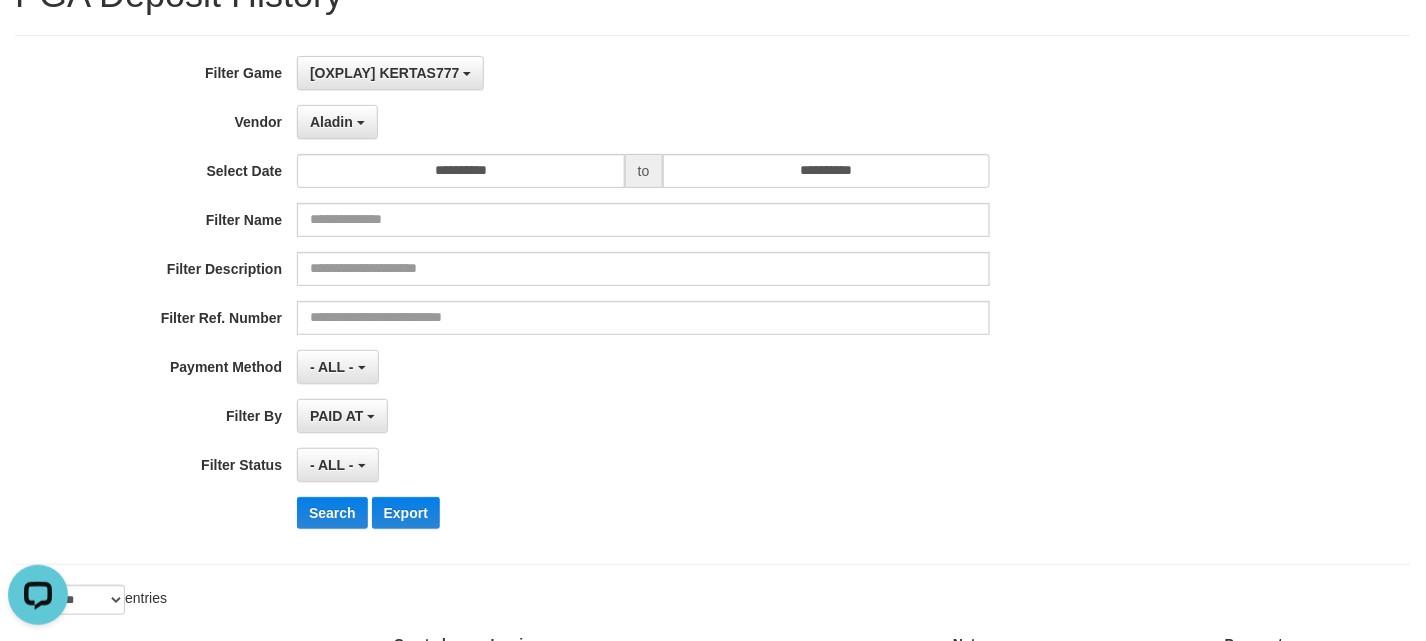 scroll, scrollTop: 0, scrollLeft: 0, axis: both 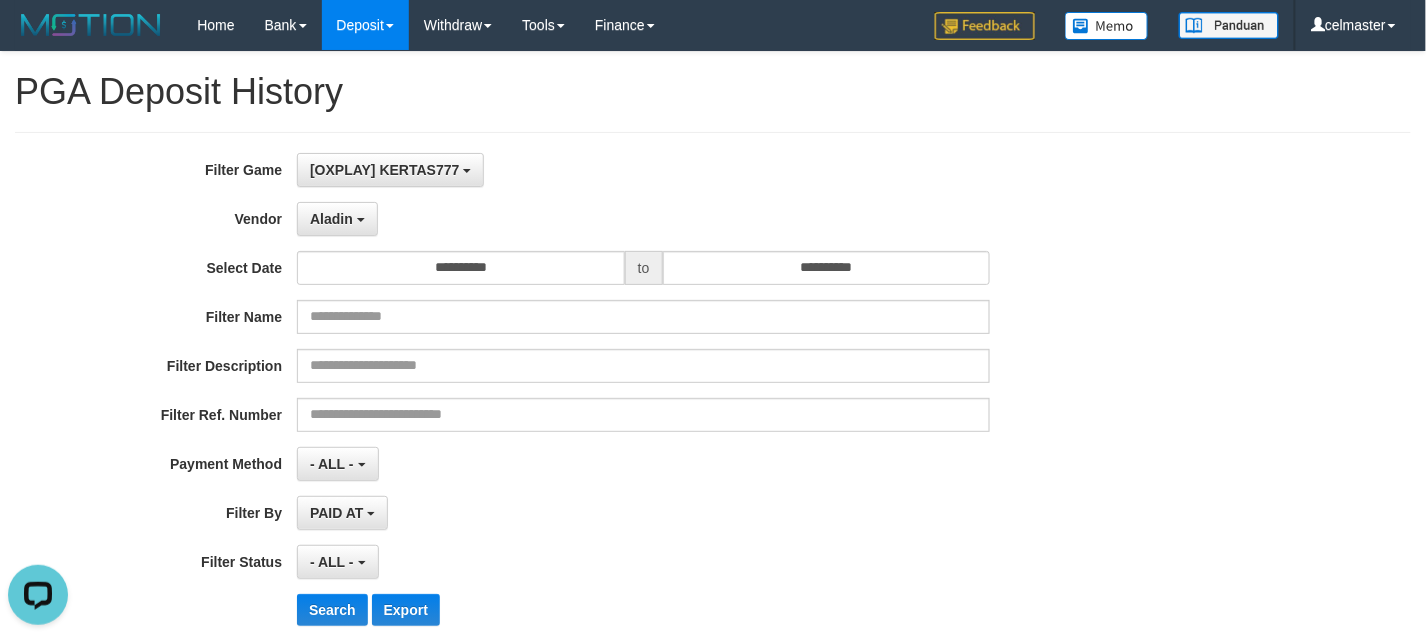 click on "**********" at bounding box center (594, 397) 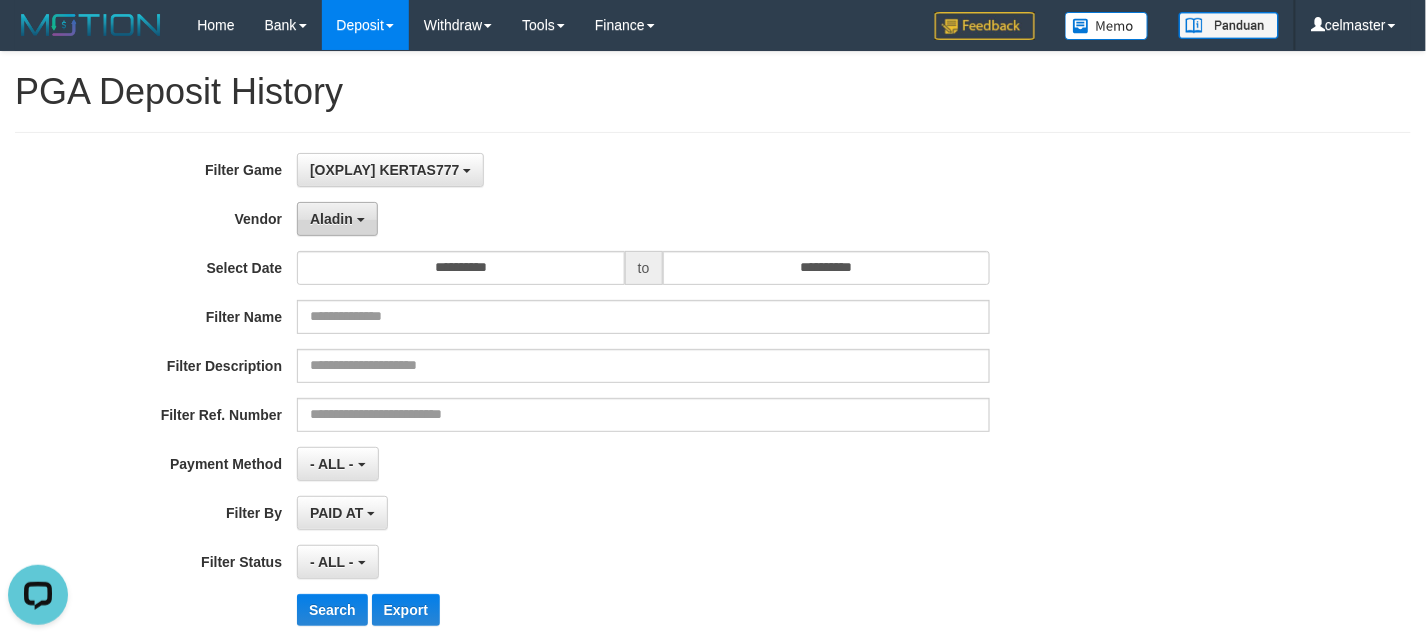 click on "Aladin" at bounding box center [337, 219] 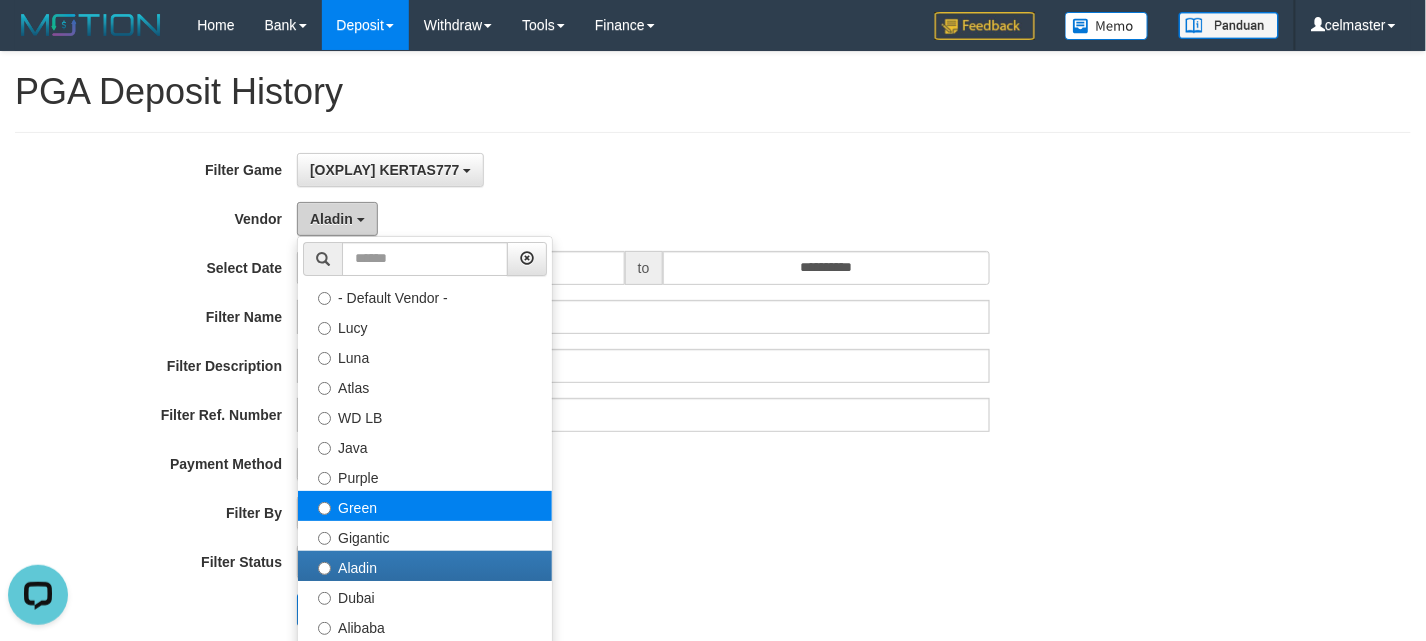 scroll, scrollTop: 133, scrollLeft: 0, axis: vertical 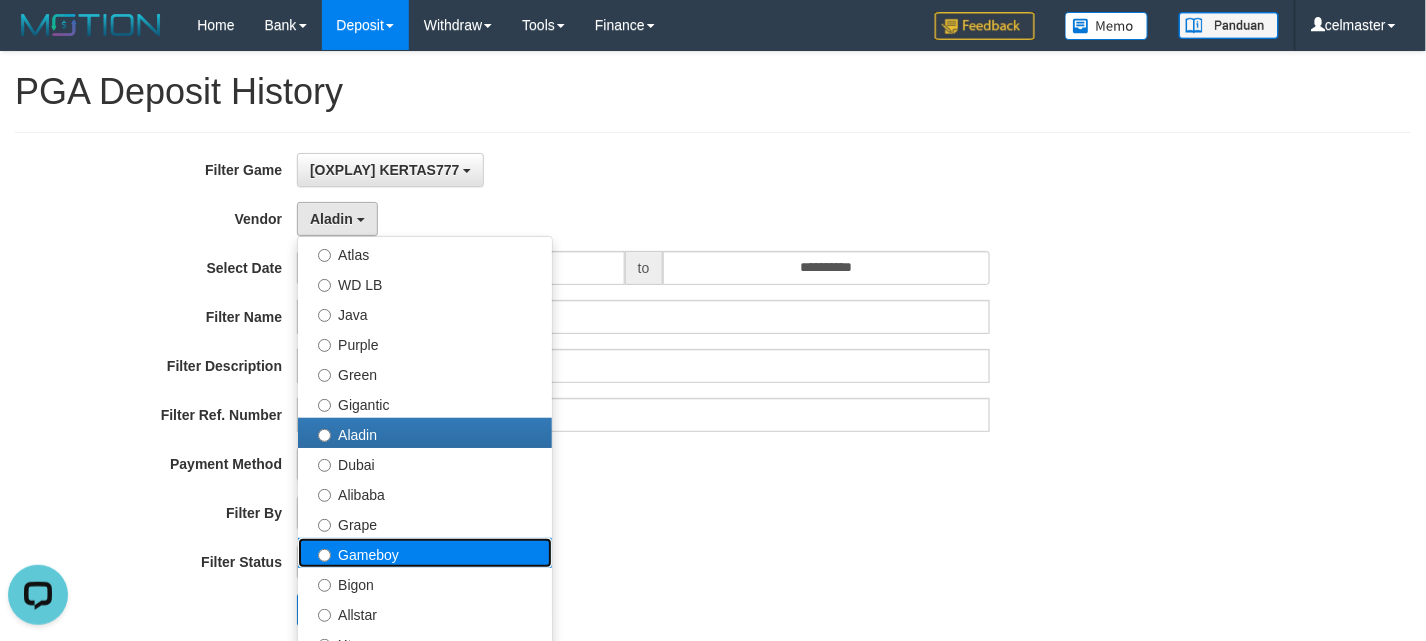 click on "Gameboy" at bounding box center (425, 553) 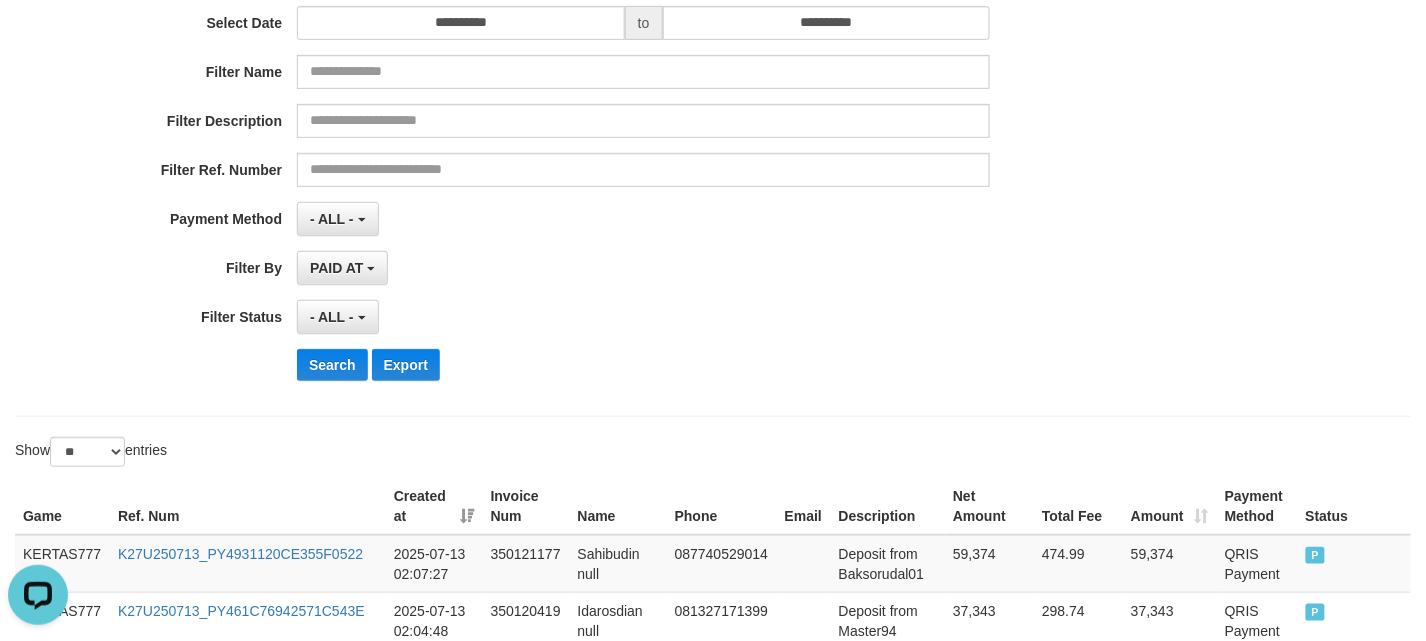 scroll, scrollTop: 266, scrollLeft: 0, axis: vertical 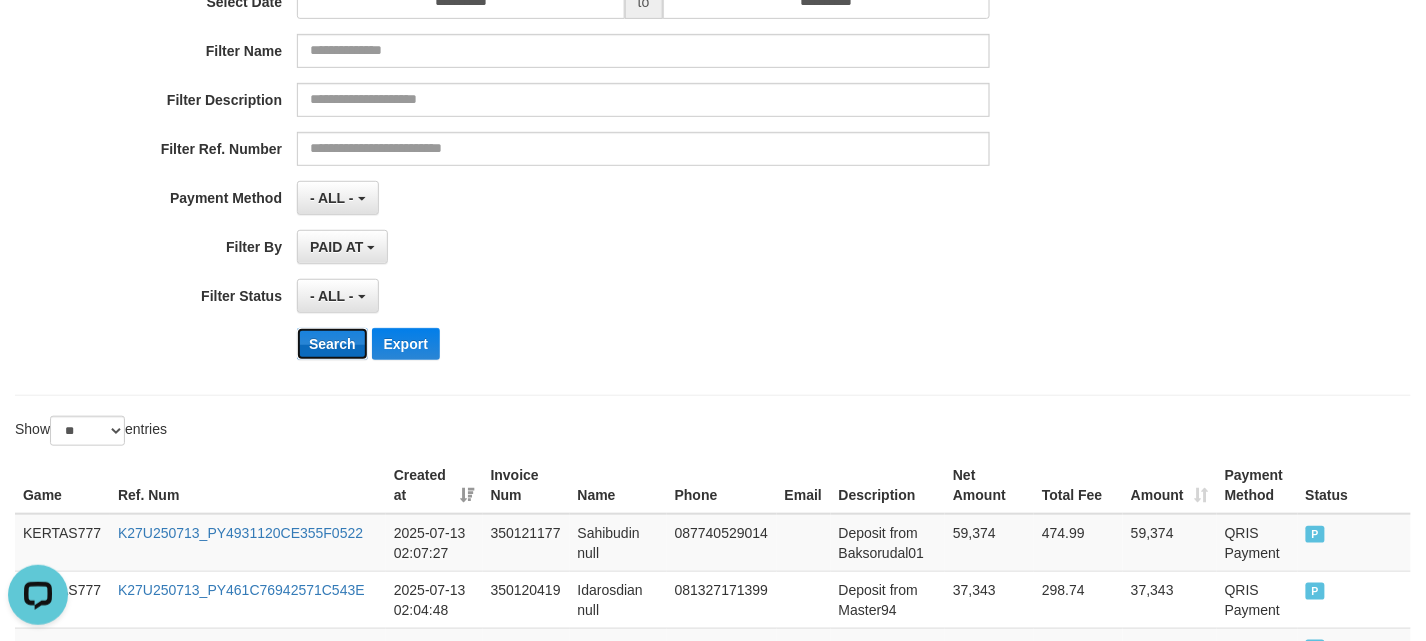 click on "Search" at bounding box center (332, 344) 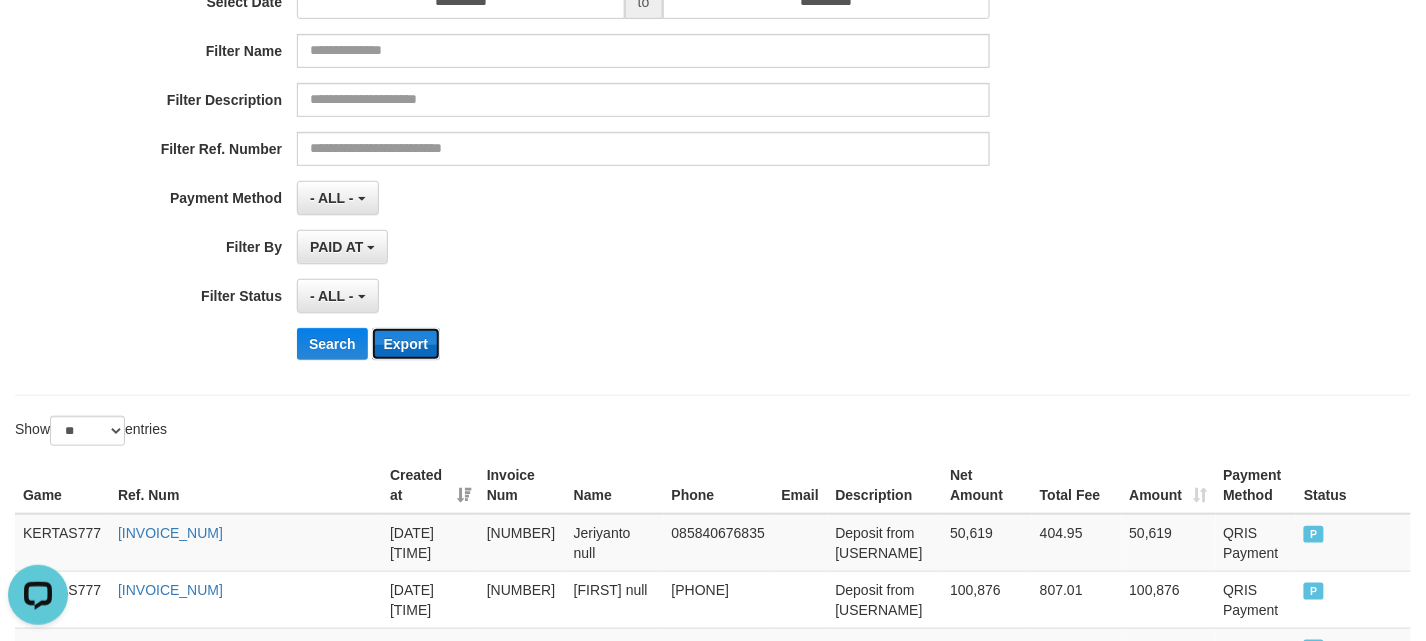 click on "Export" at bounding box center (406, 344) 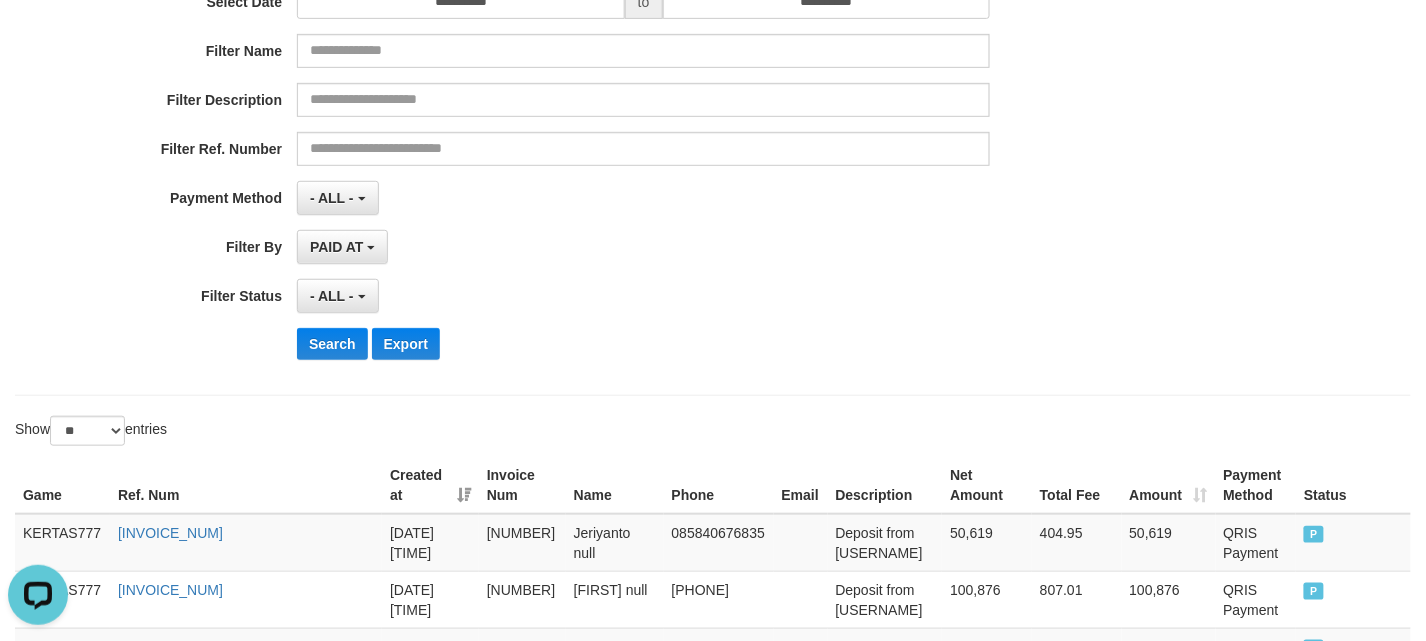 click on "PAID AT
PAID AT
CREATED AT" at bounding box center (643, 247) 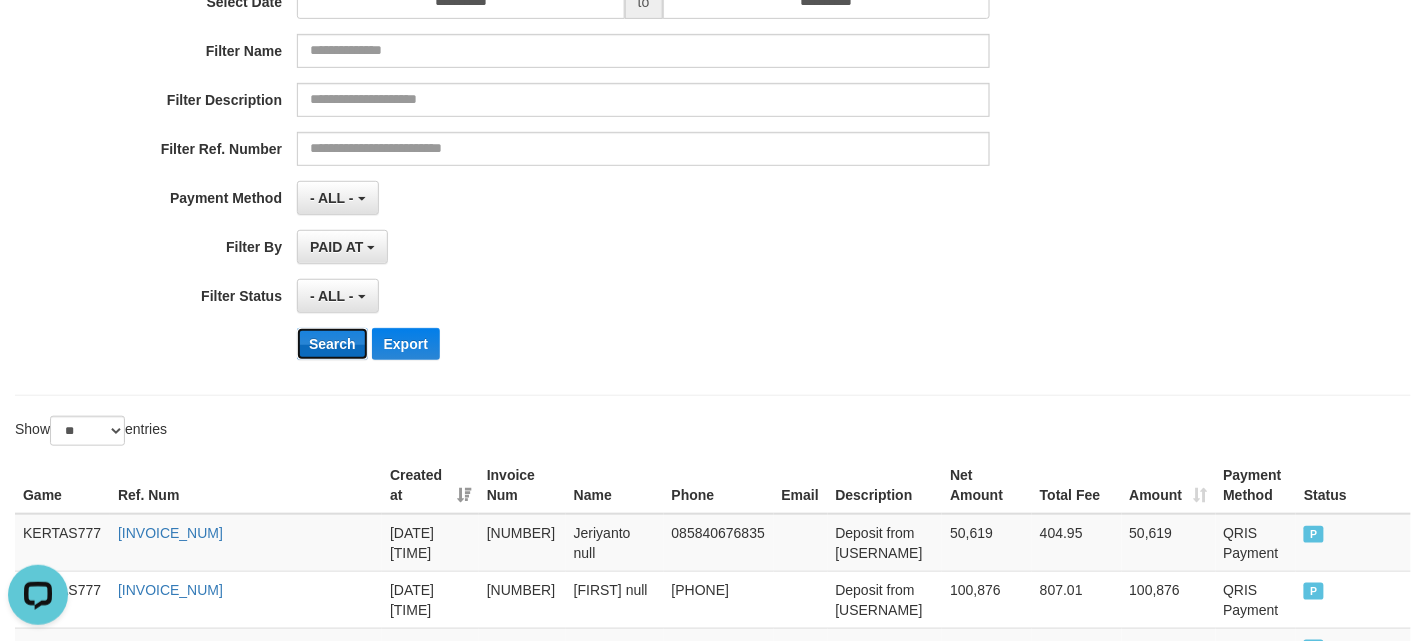 click on "Search" at bounding box center (332, 344) 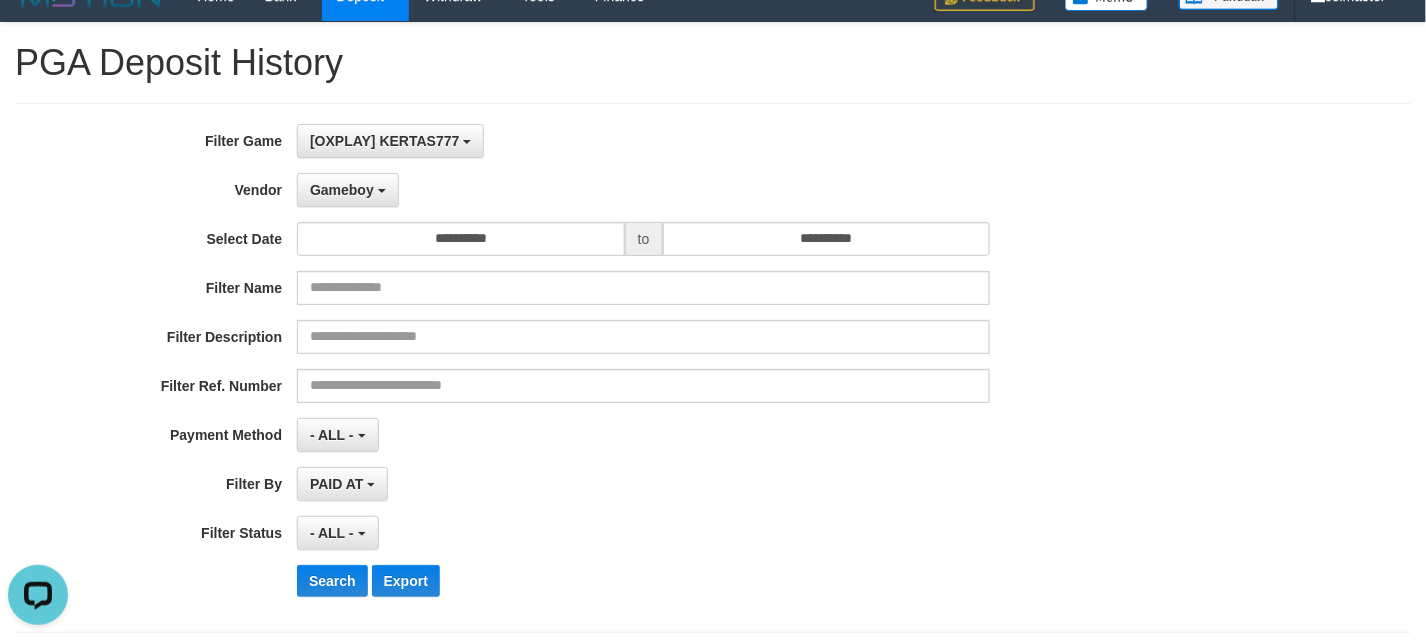 scroll, scrollTop: 0, scrollLeft: 0, axis: both 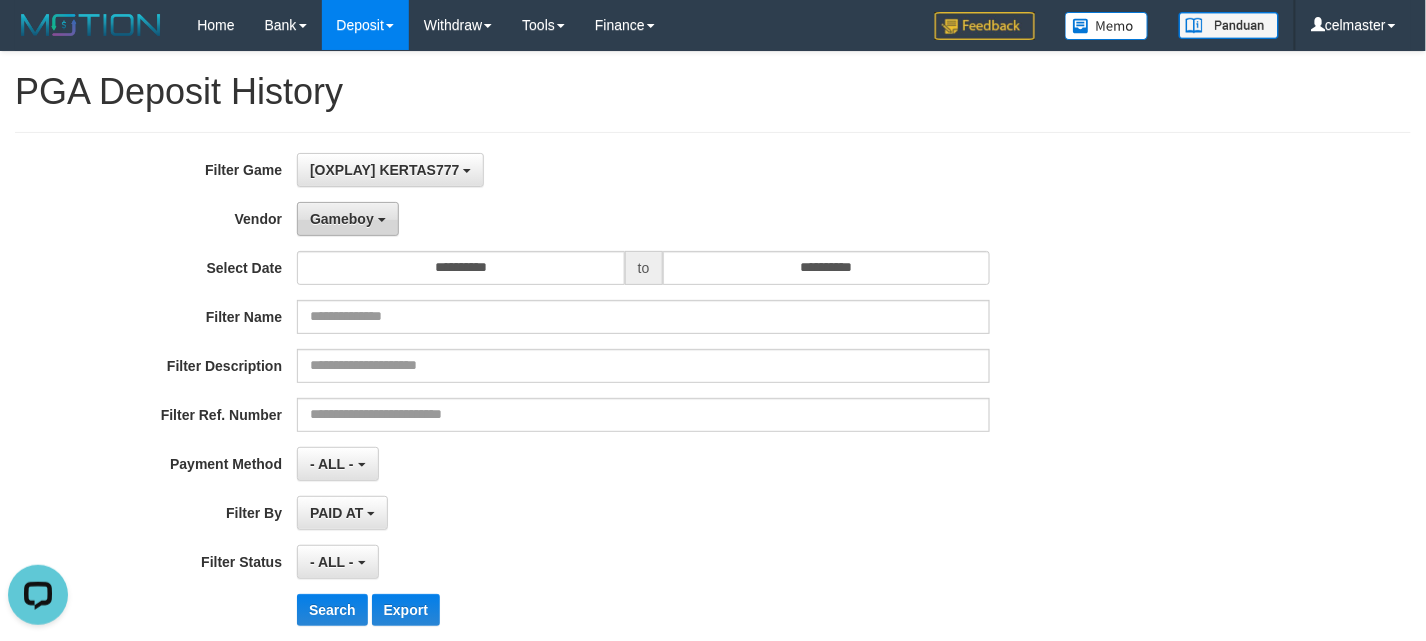 click on "Gameboy" at bounding box center [342, 219] 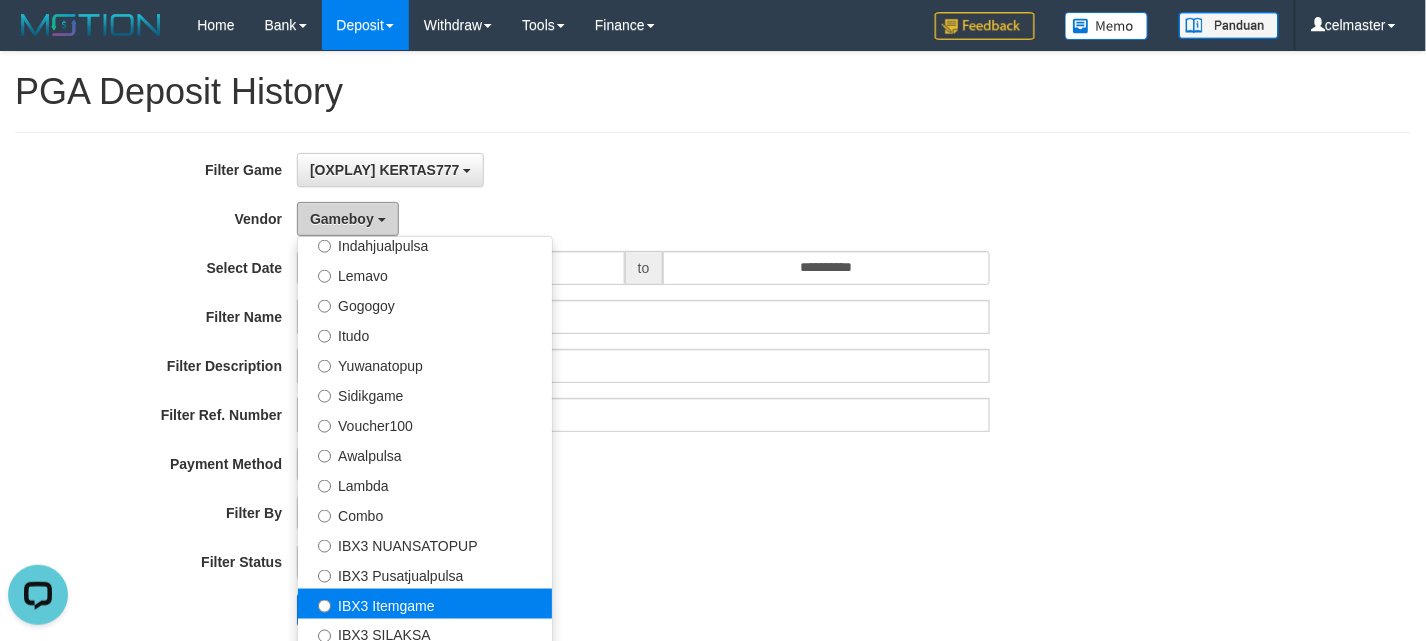 scroll, scrollTop: 688, scrollLeft: 0, axis: vertical 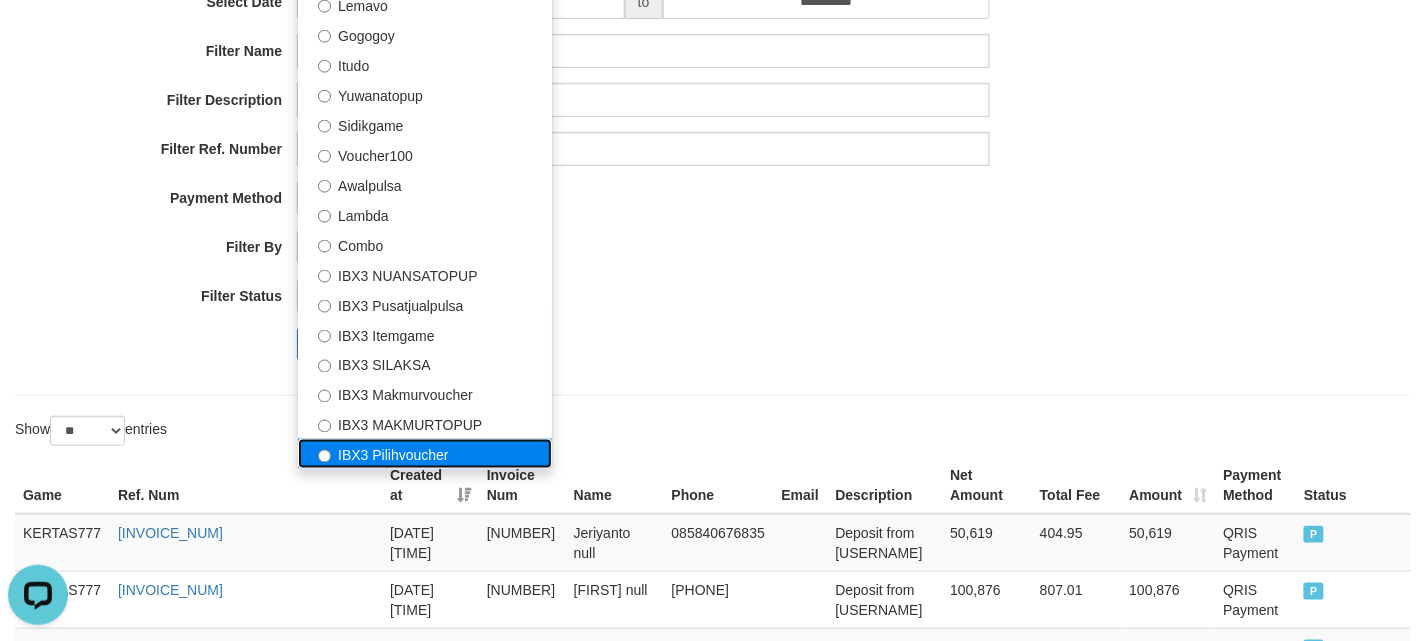 click on "IBX3 Pilihvoucher" at bounding box center (425, 454) 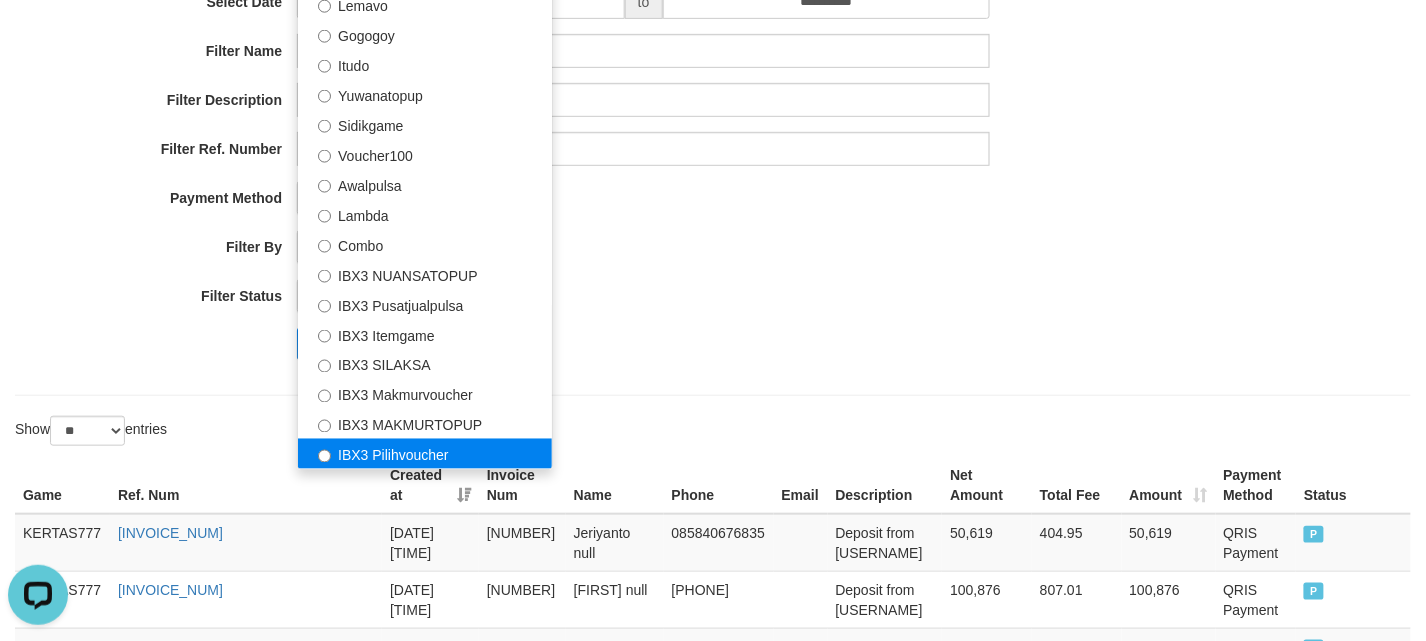 select on "**********" 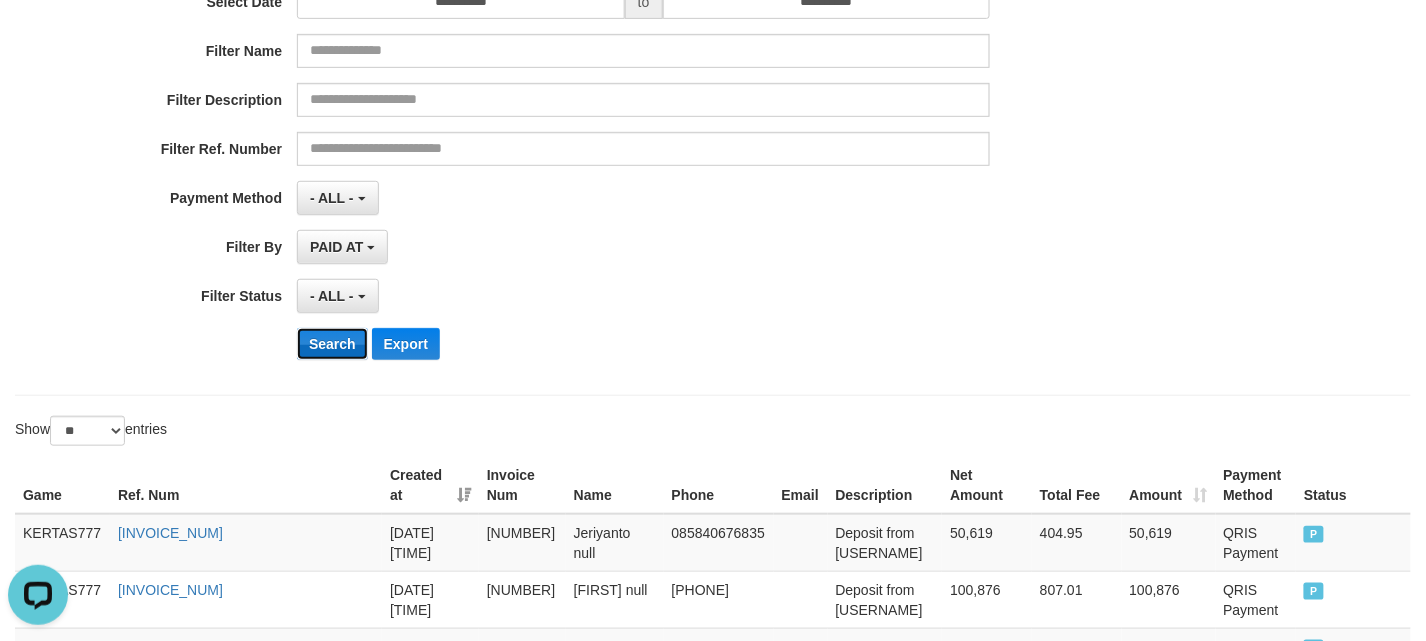 click on "Search" at bounding box center [332, 344] 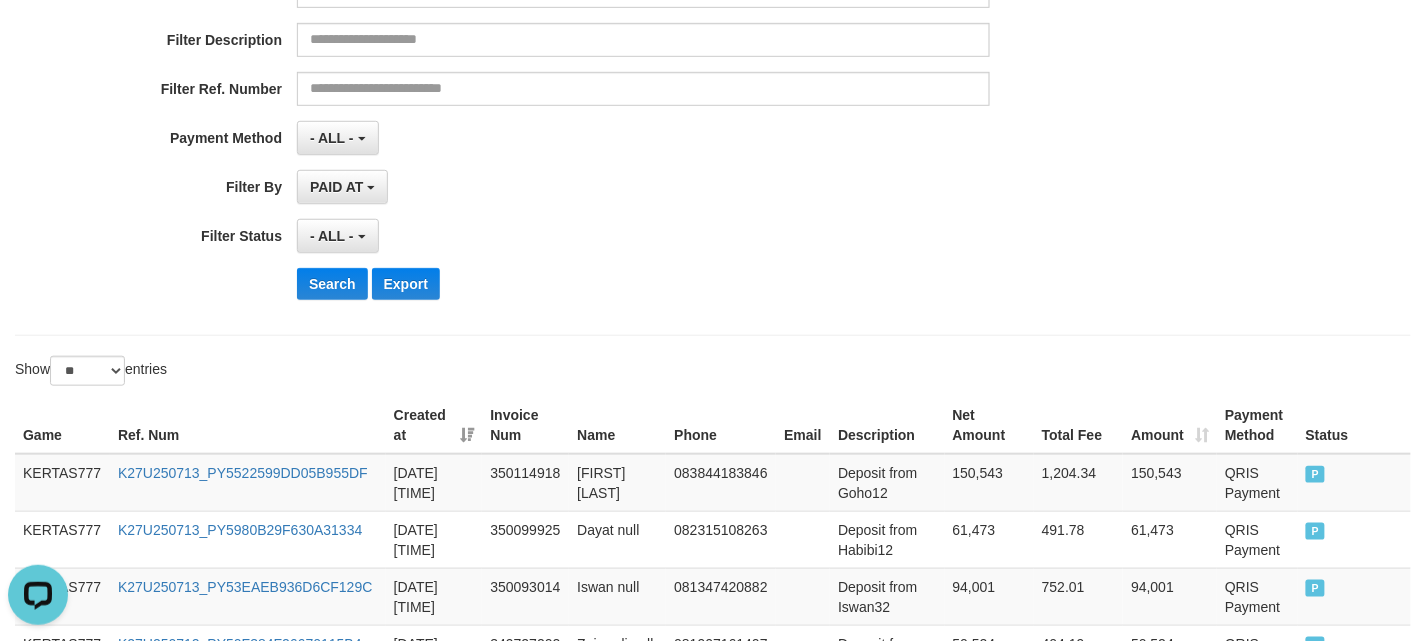 scroll, scrollTop: 0, scrollLeft: 0, axis: both 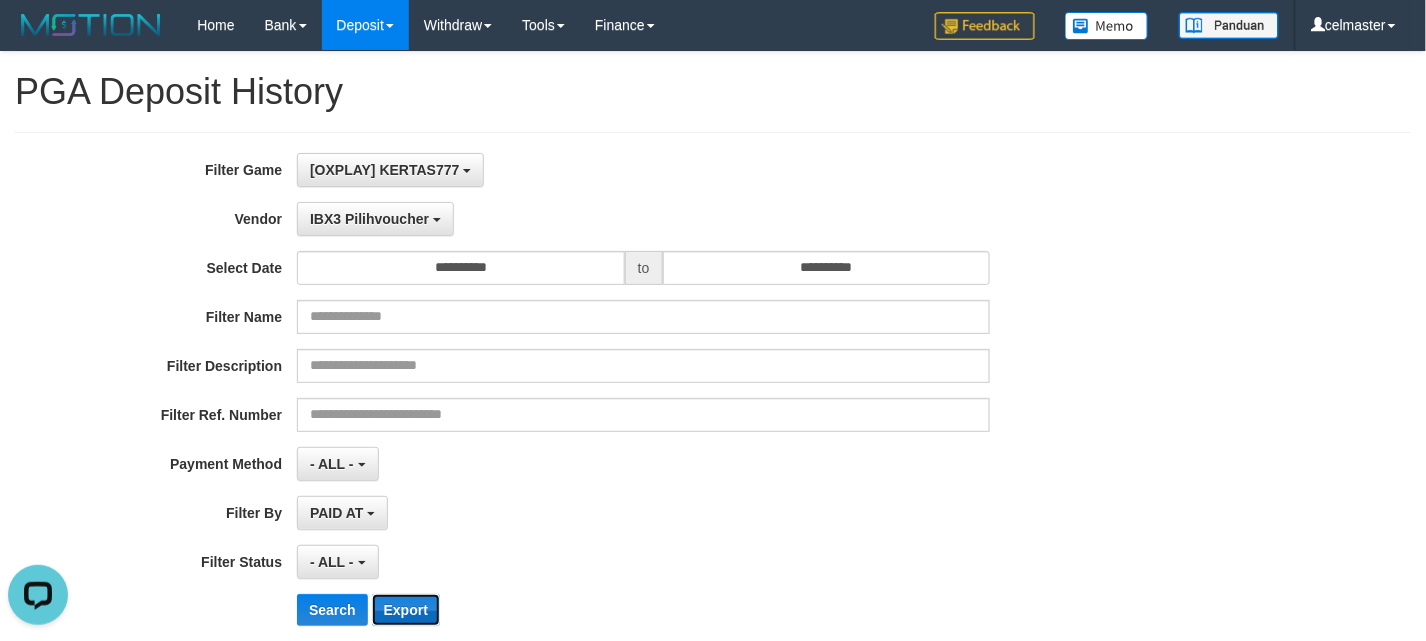click on "Export" at bounding box center (406, 610) 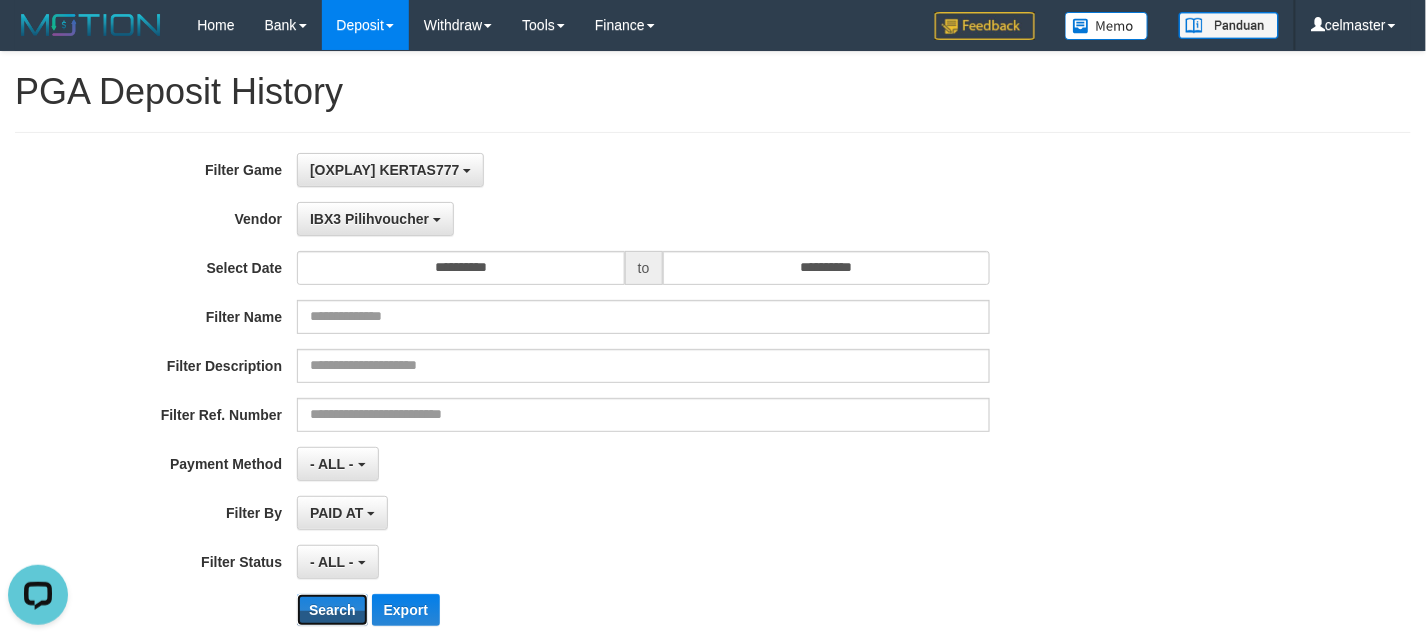 drag, startPoint x: 322, startPoint y: 613, endPoint x: 414, endPoint y: 566, distance: 103.31021 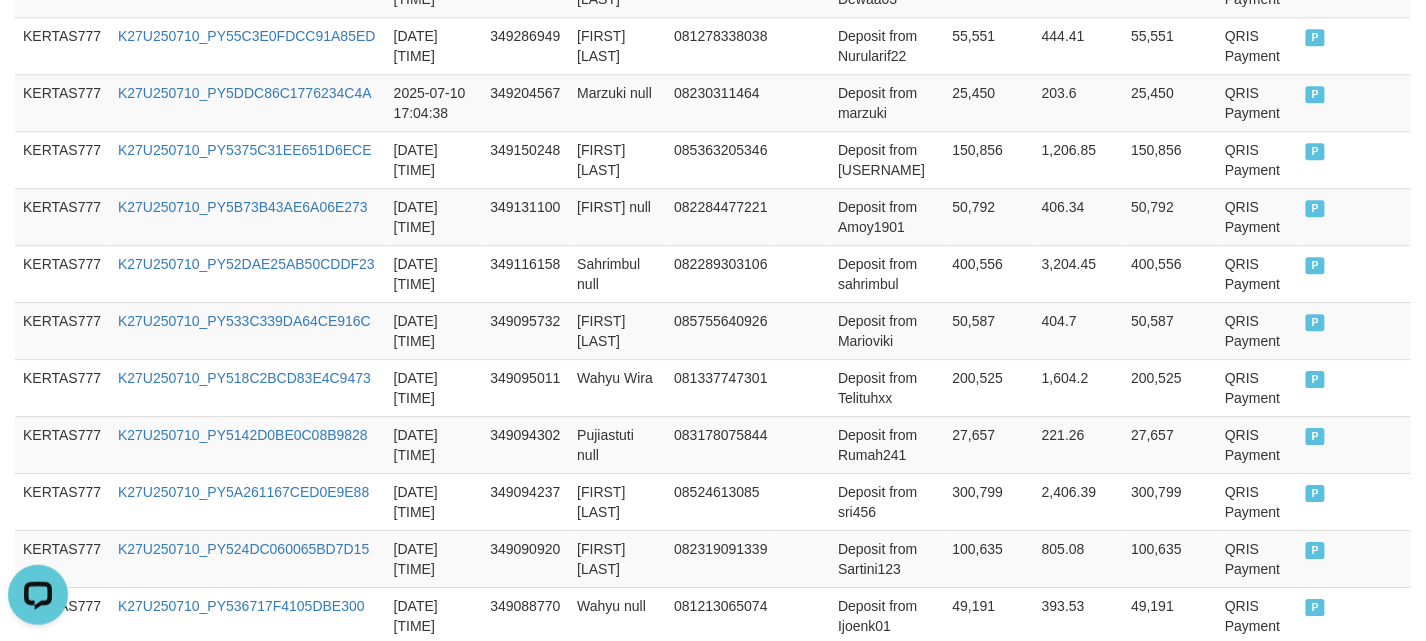 scroll, scrollTop: 1793, scrollLeft: 0, axis: vertical 